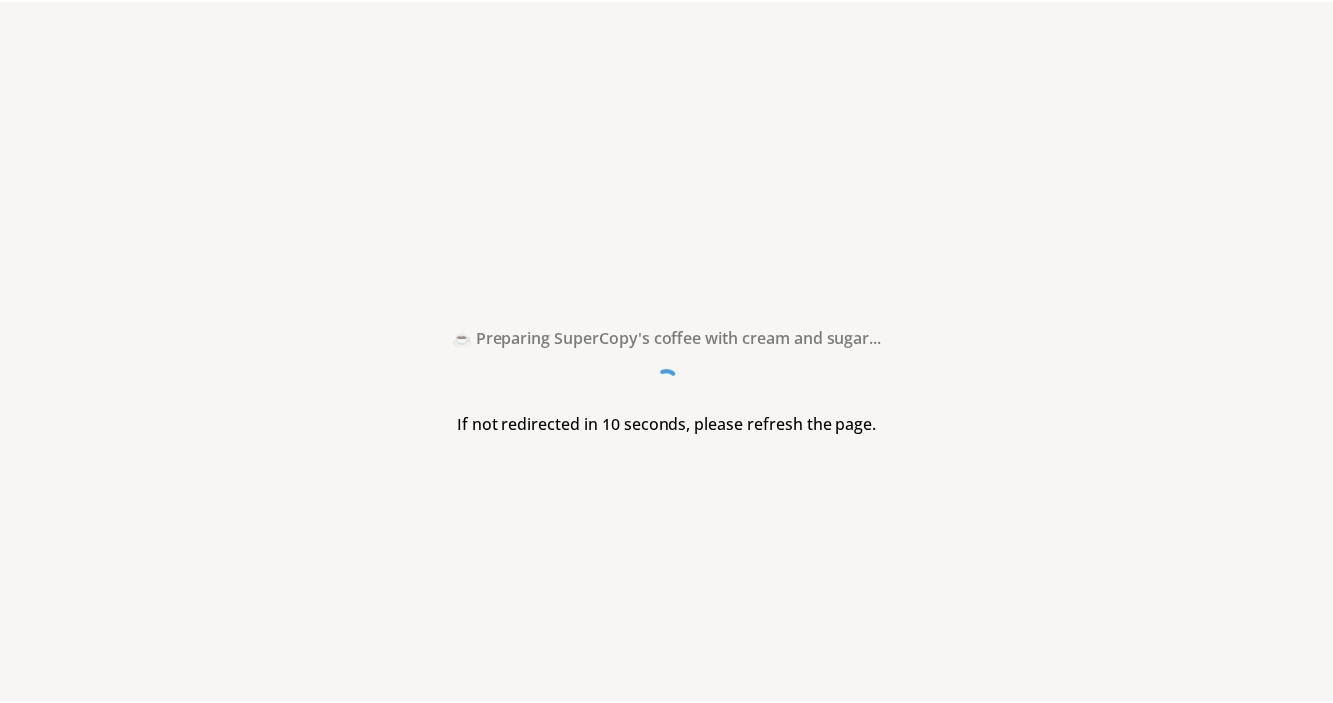 scroll, scrollTop: 0, scrollLeft: 0, axis: both 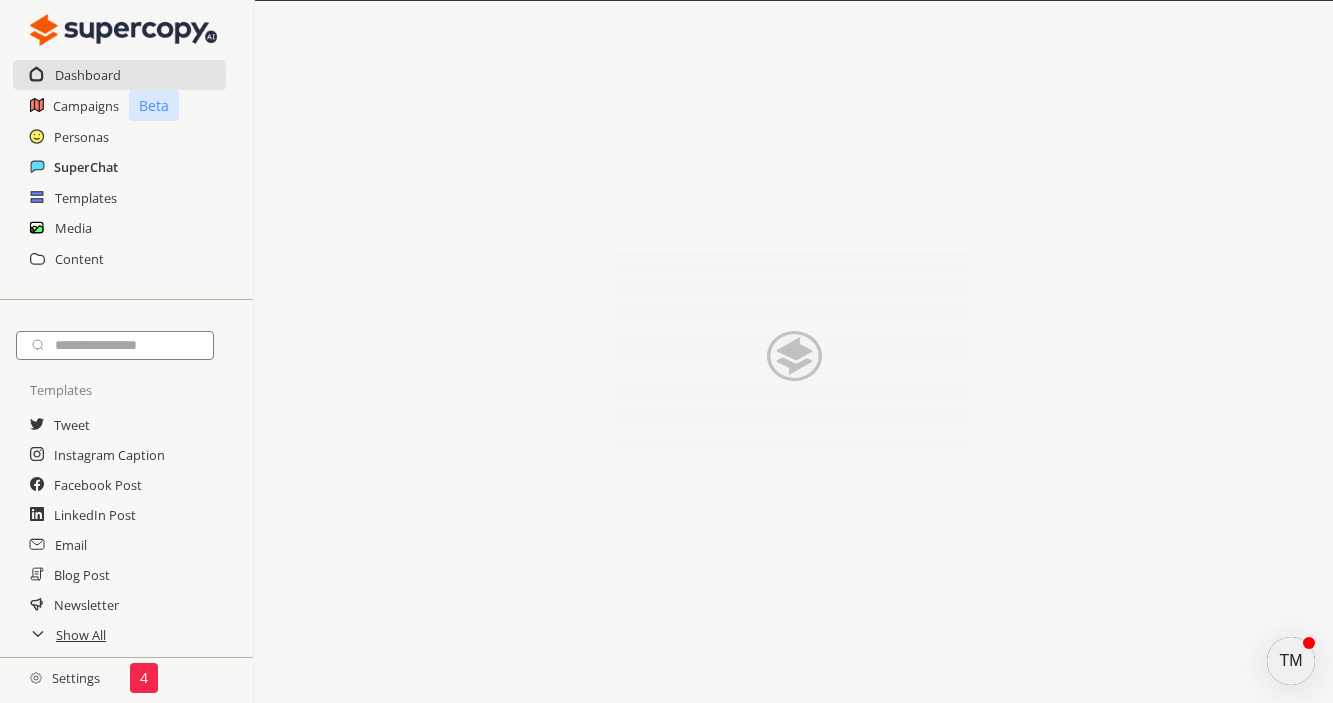 click on "SuperChat" at bounding box center (86, 167) 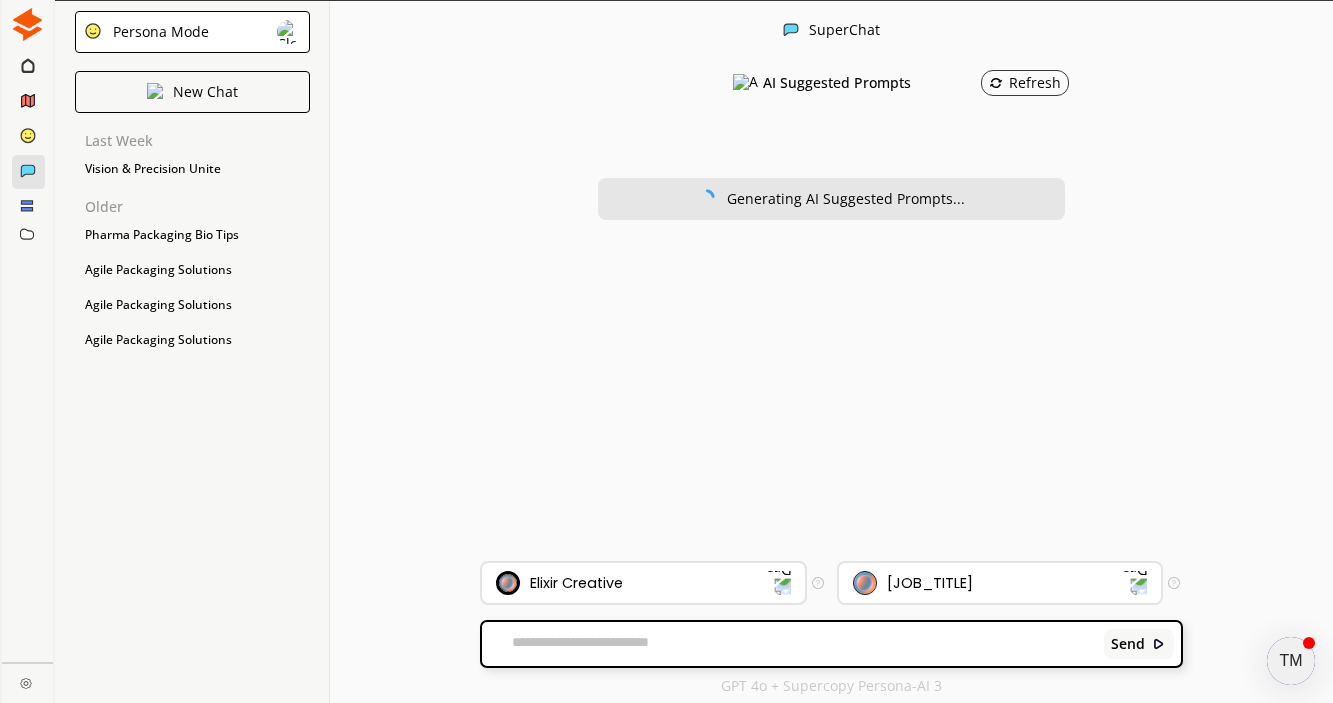 click on "Elixir Creative" at bounding box center [631, 583] 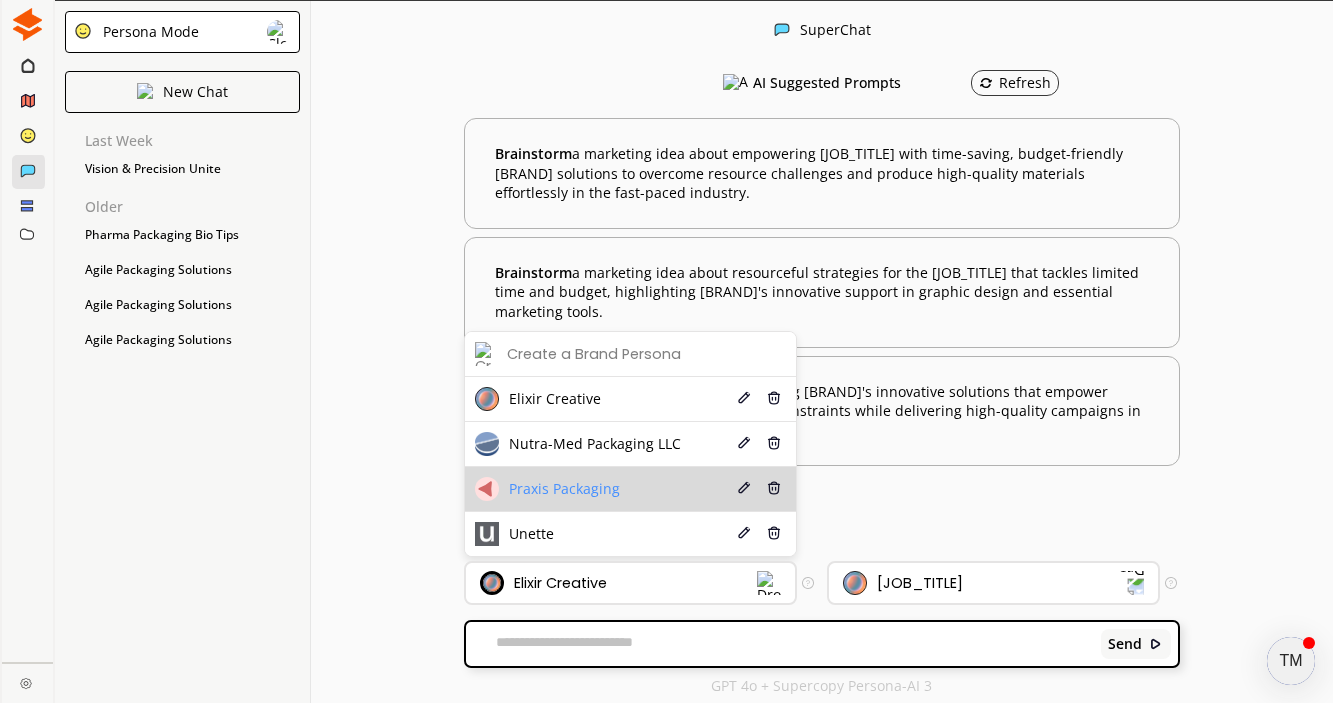 click on "Praxis Packaging" at bounding box center (555, 399) 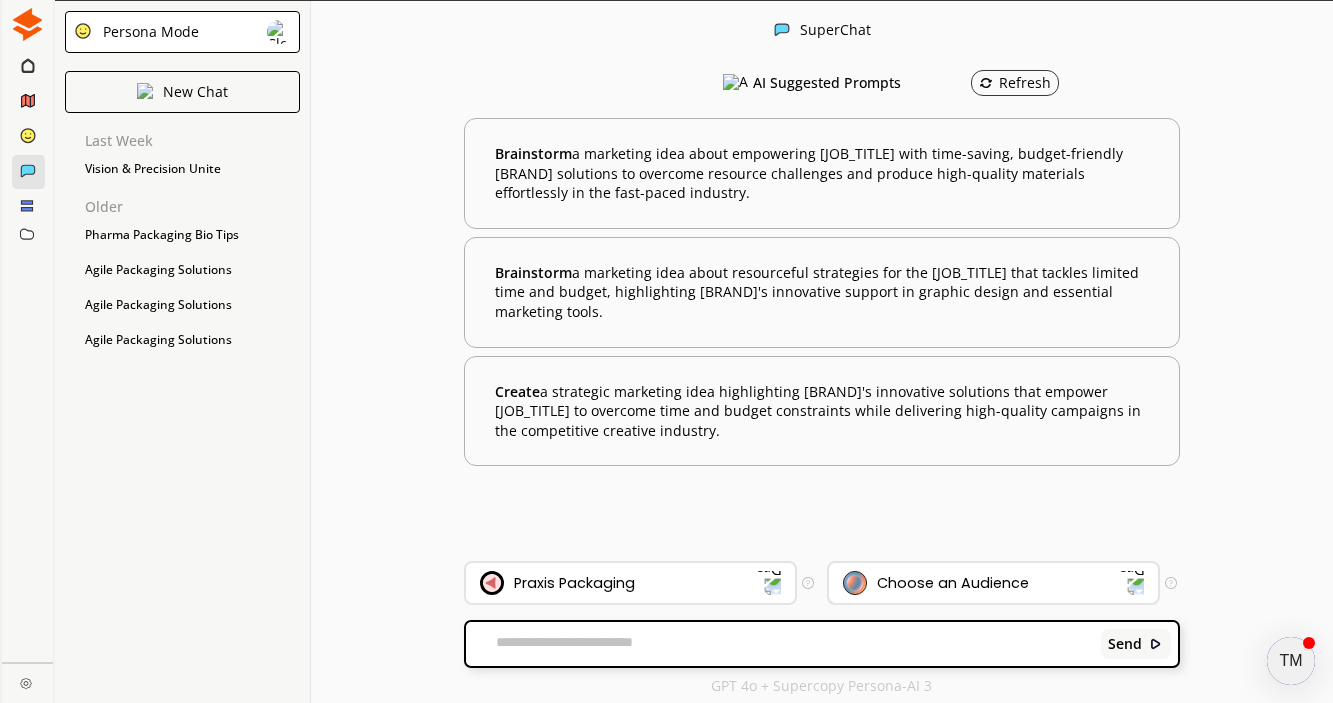 click on "Choose an Audience" at bounding box center [953, 583] 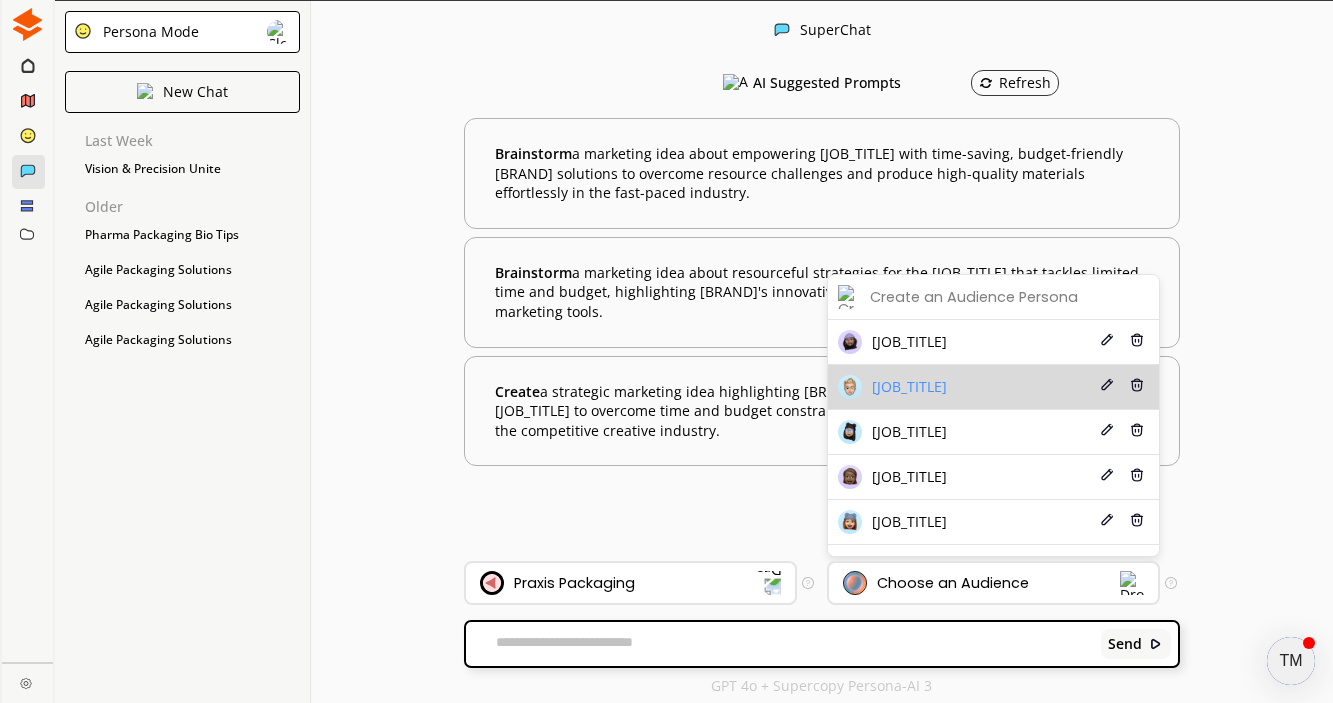 click on "[JOB_TITLE]" at bounding box center [909, 342] 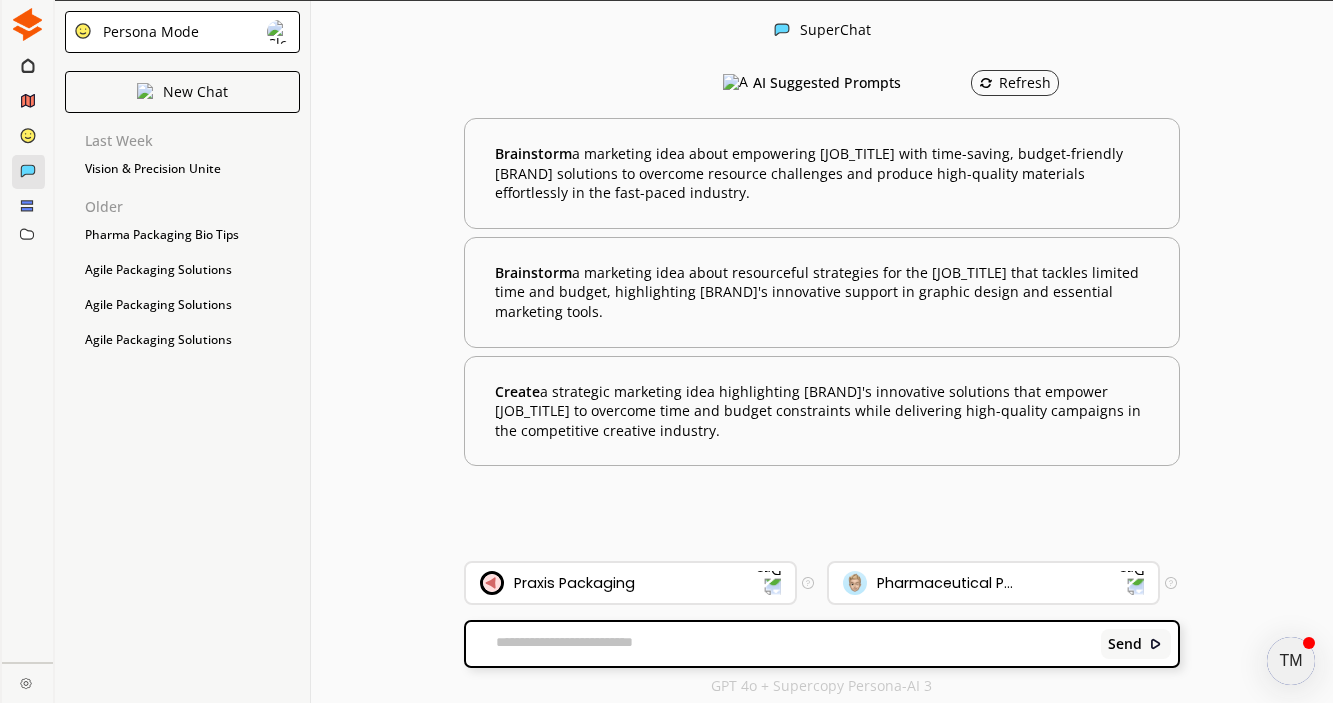 click at bounding box center (779, 644) 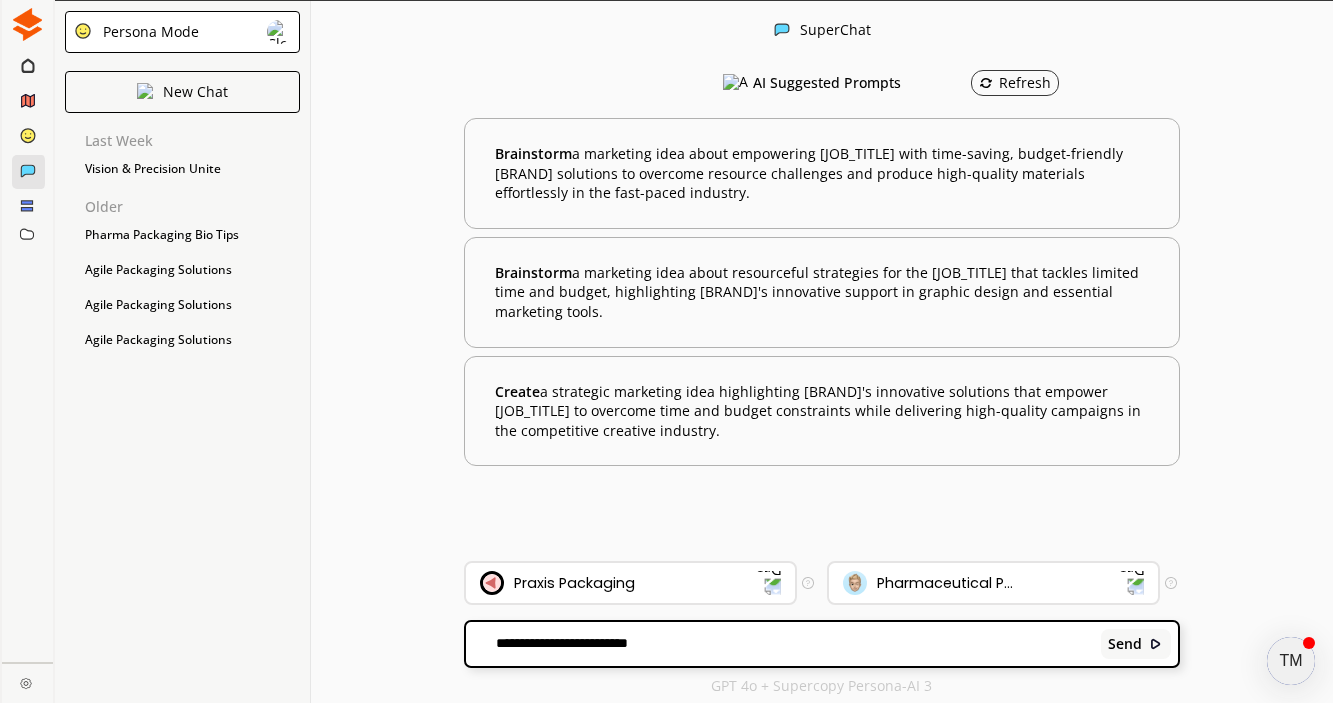 paste on "**********" 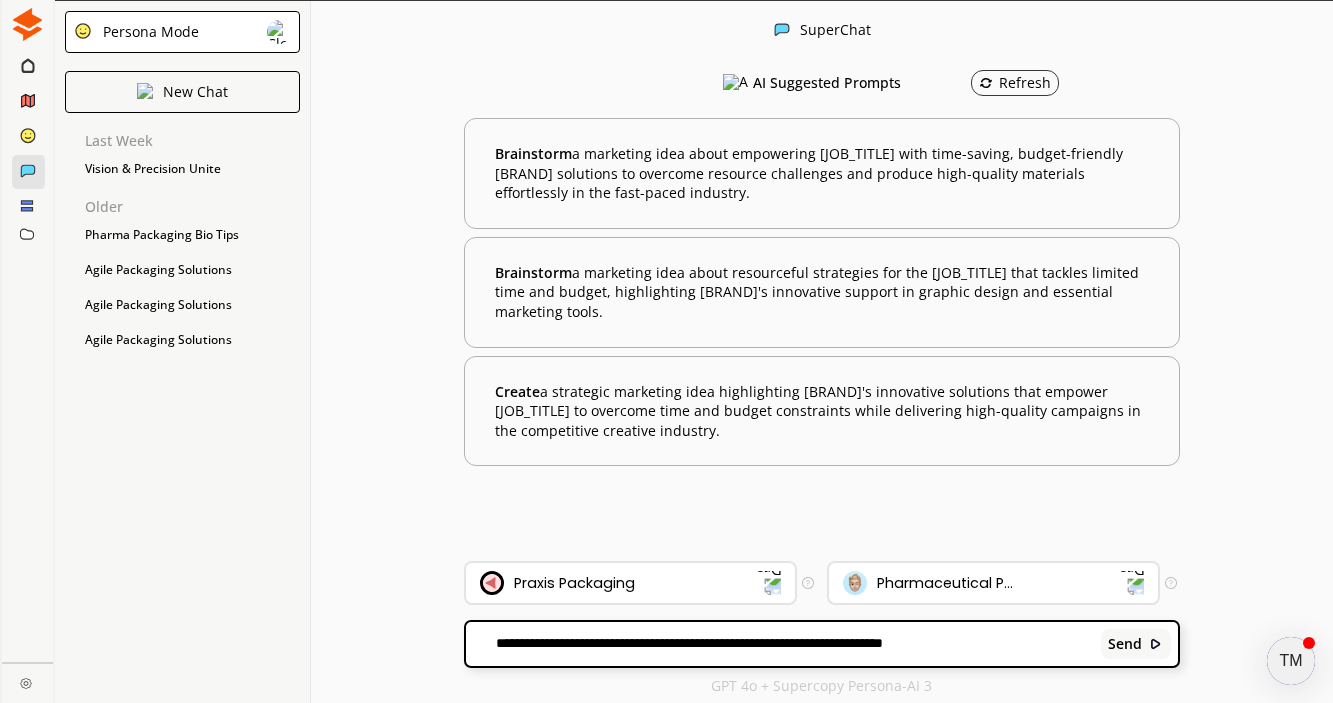 click on "**********" at bounding box center [779, 644] 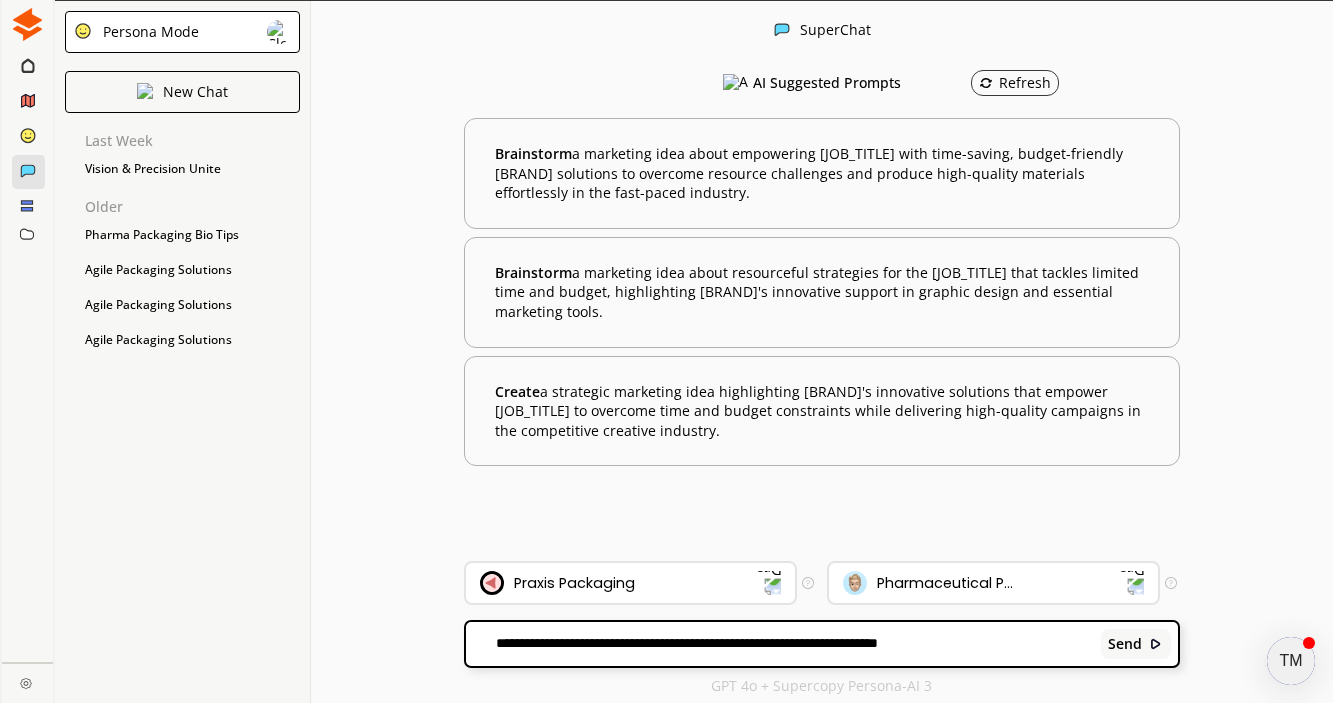 click on "**********" at bounding box center [779, 644] 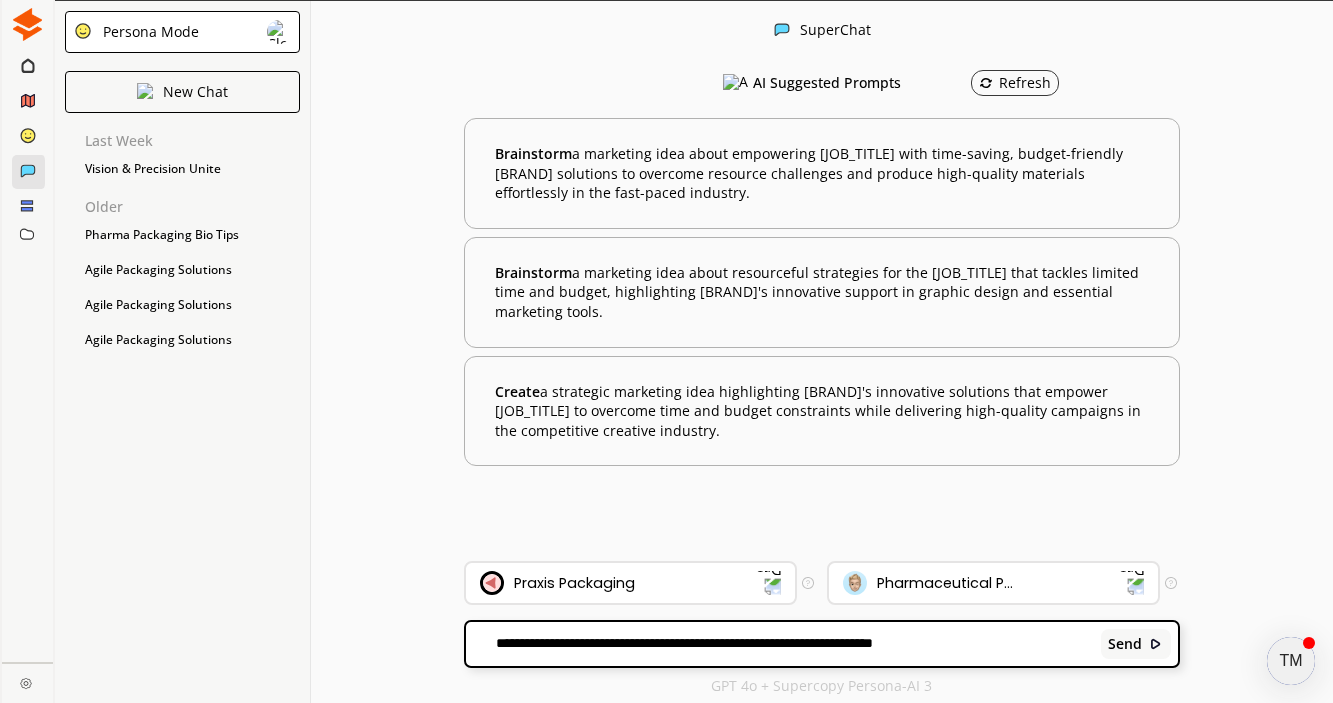 click on "**********" at bounding box center [779, 644] 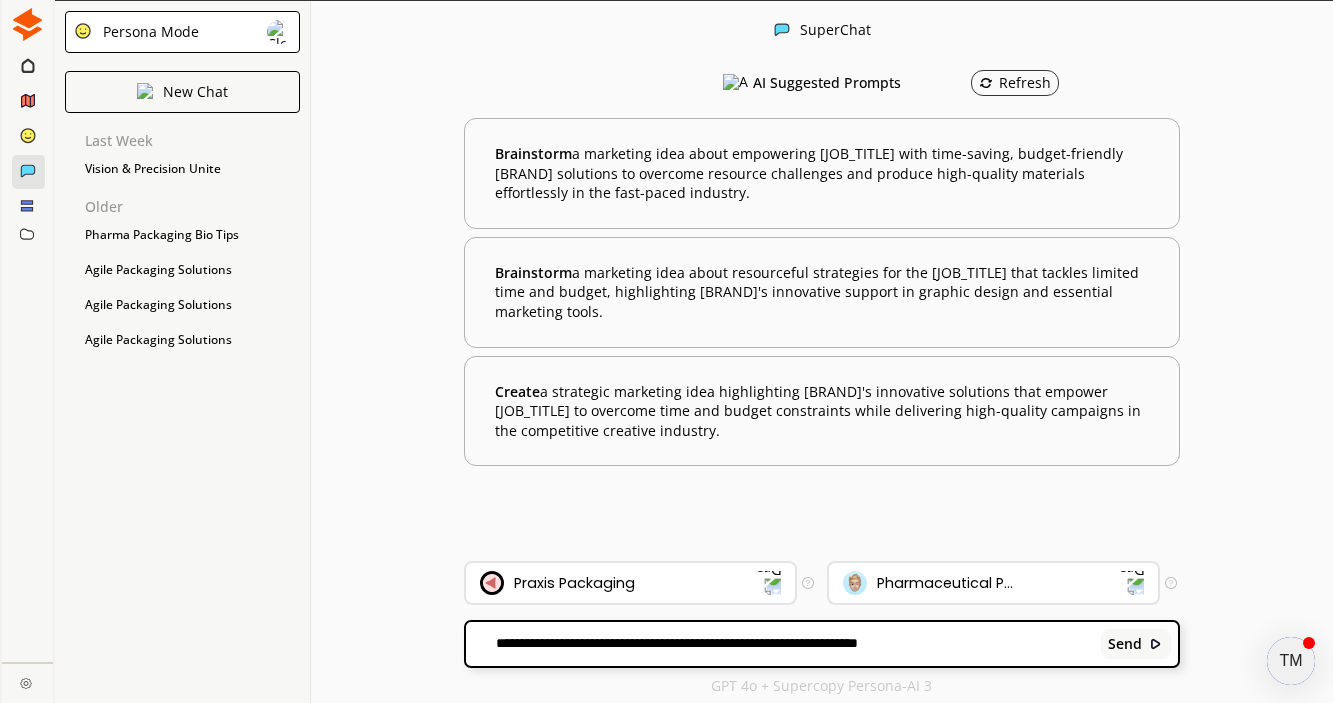 click on "**********" at bounding box center [779, 644] 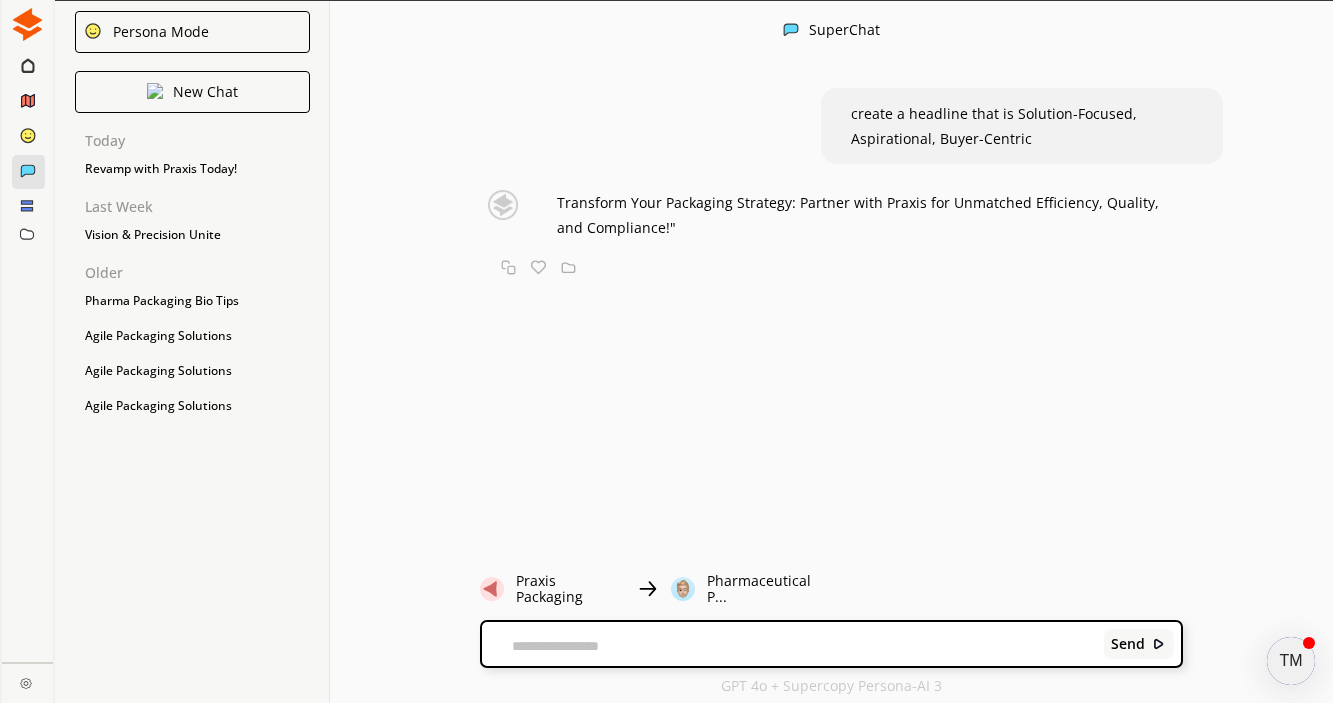 scroll, scrollTop: 1, scrollLeft: 0, axis: vertical 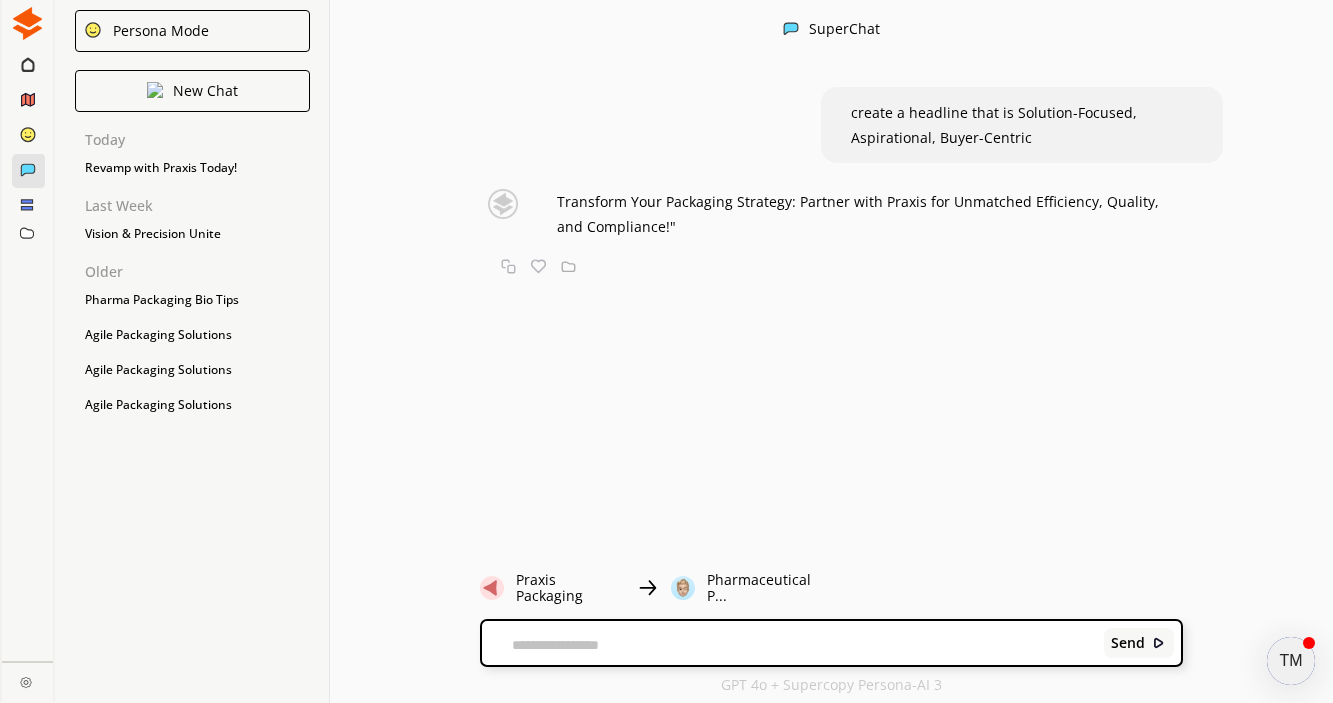 click at bounding box center (789, 645) 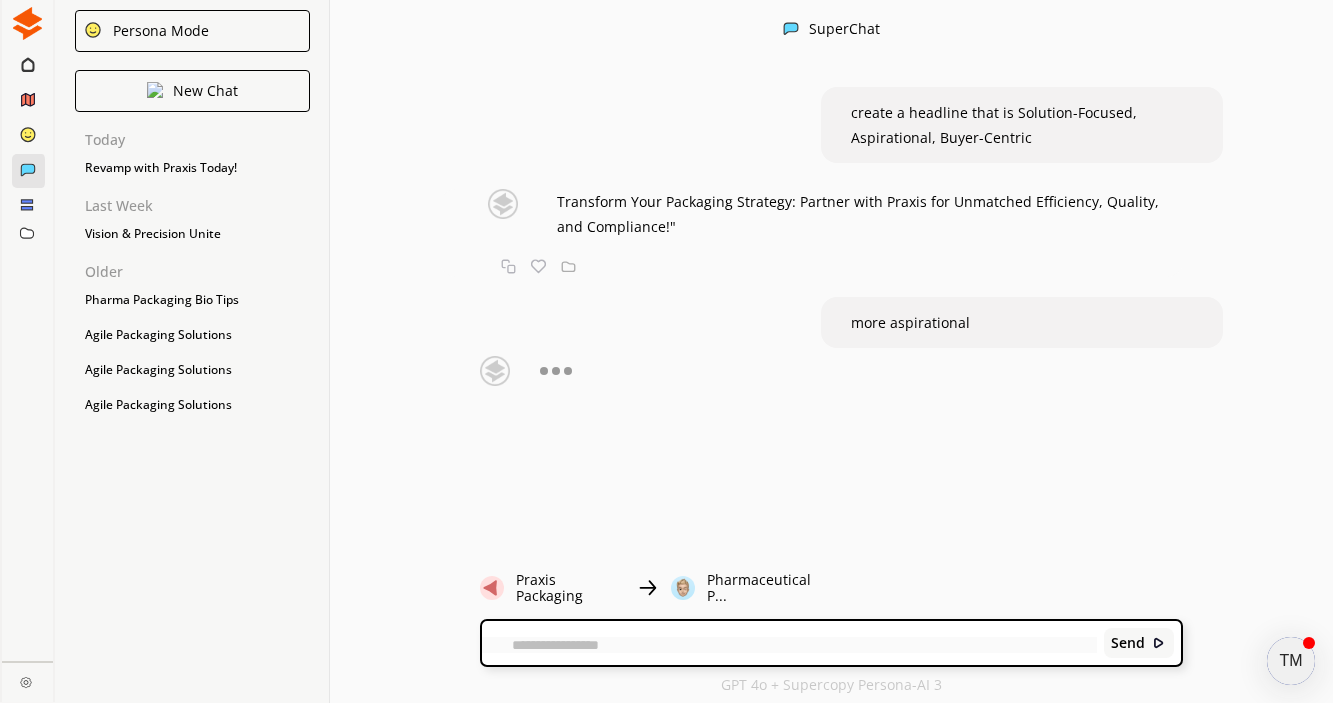 scroll, scrollTop: 0, scrollLeft: 0, axis: both 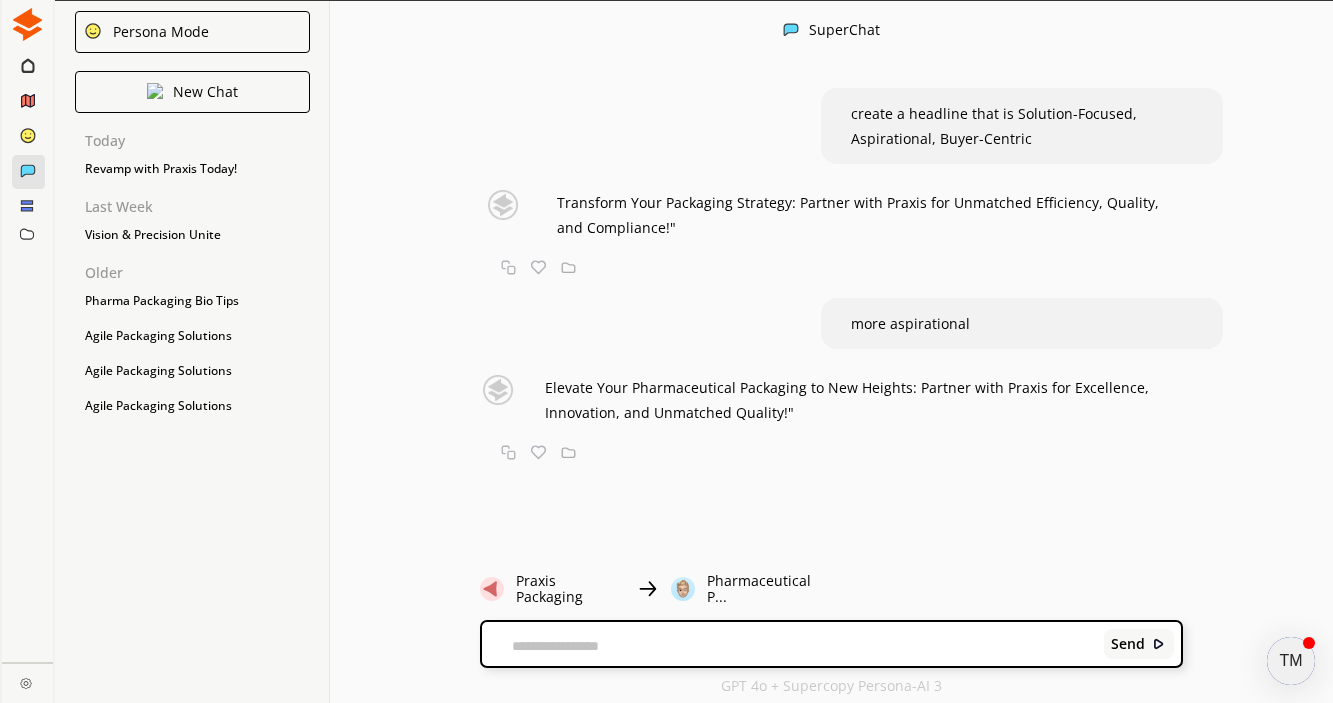 click at bounding box center [789, 646] 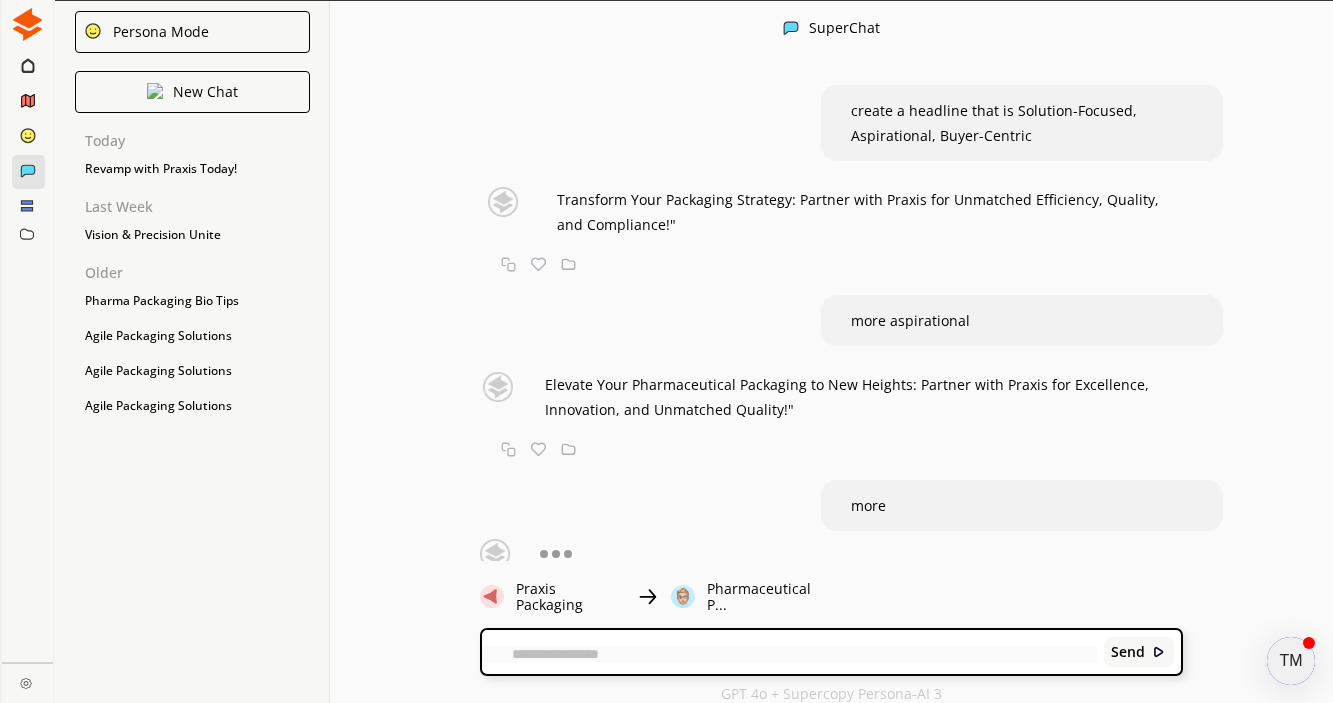 scroll, scrollTop: 17, scrollLeft: 0, axis: vertical 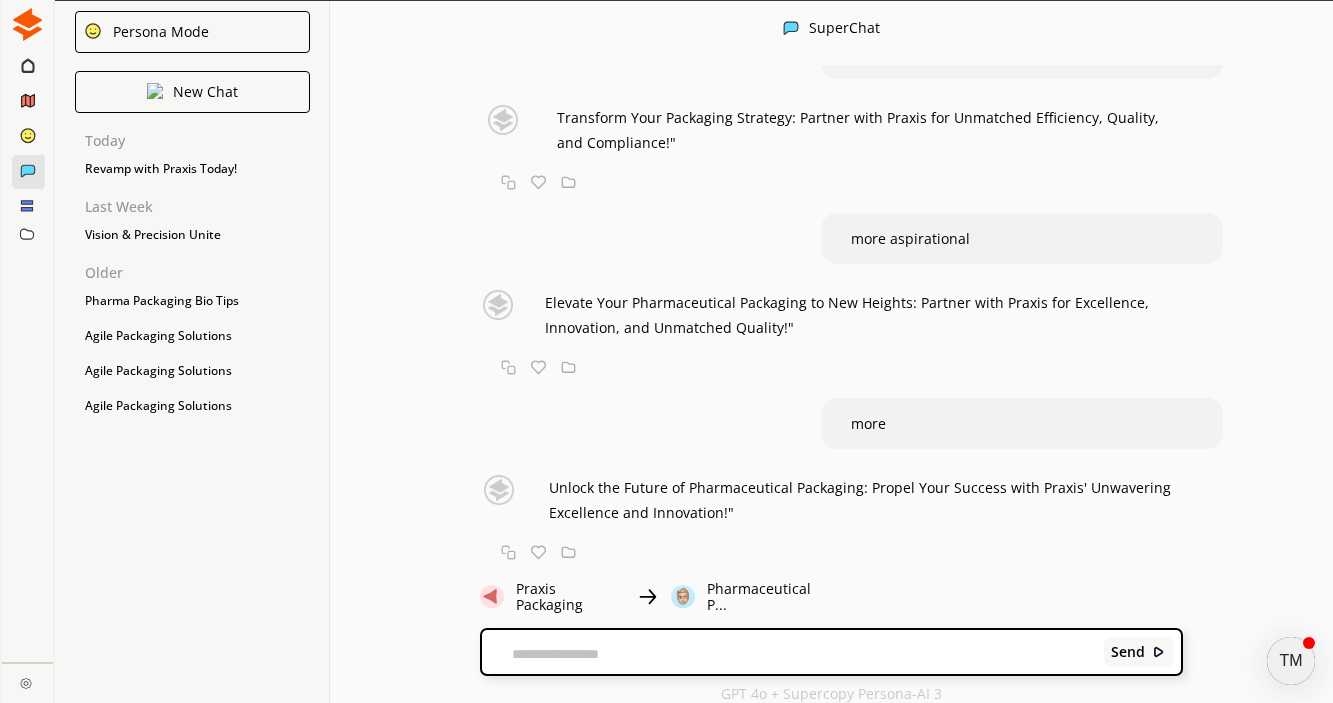click on "Pharmaceutical P..." at bounding box center [769, 597] 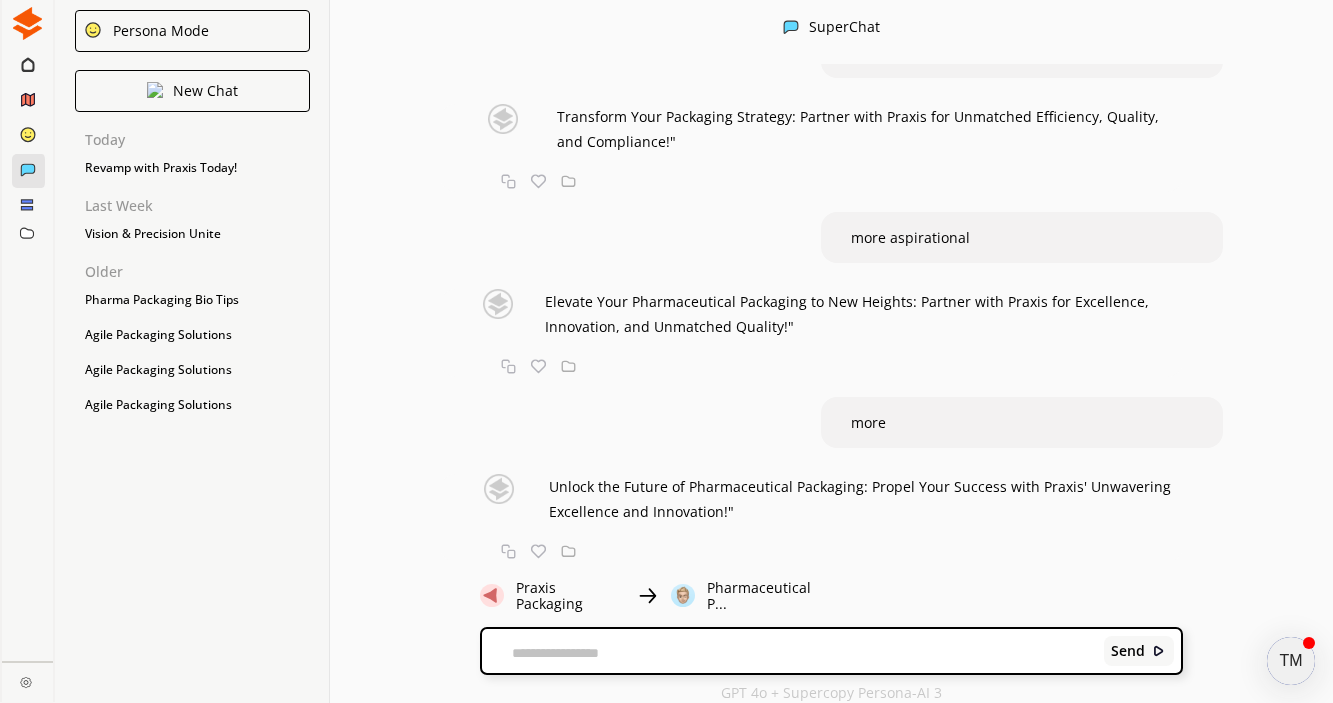 scroll, scrollTop: 0, scrollLeft: 0, axis: both 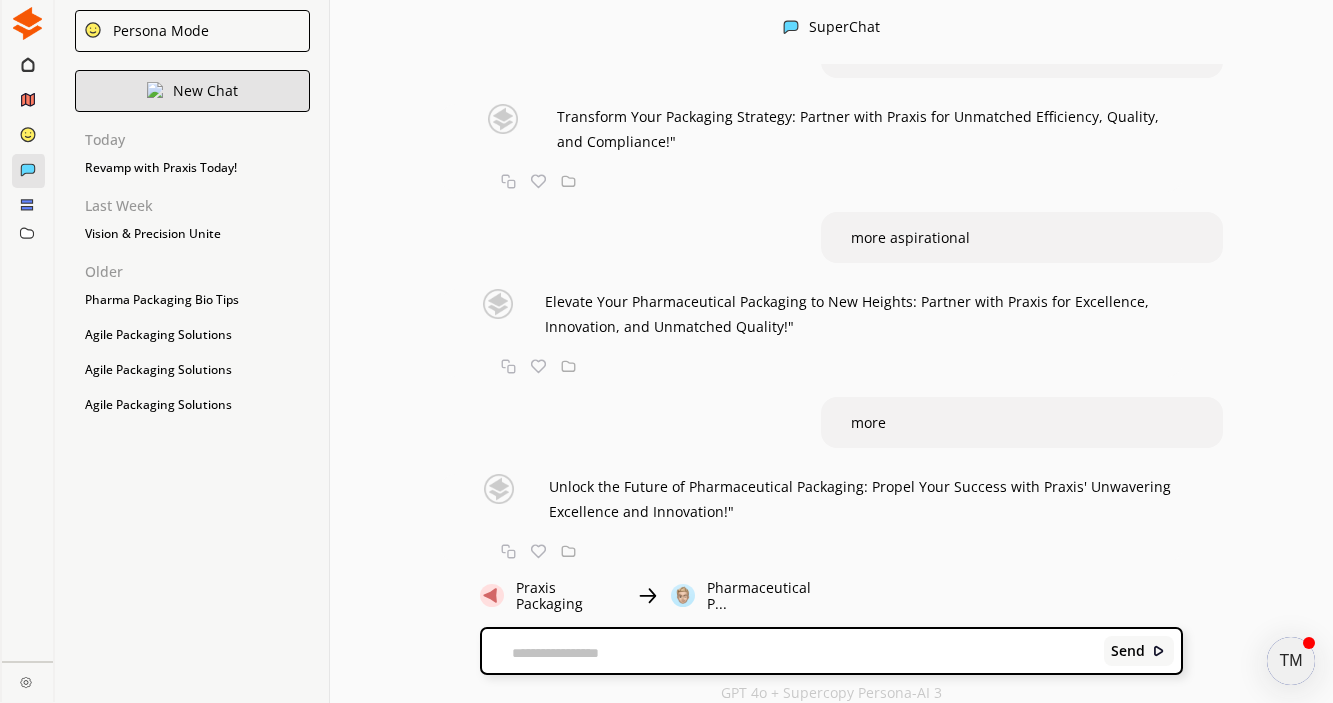 click on "New Chat" at bounding box center (205, 91) 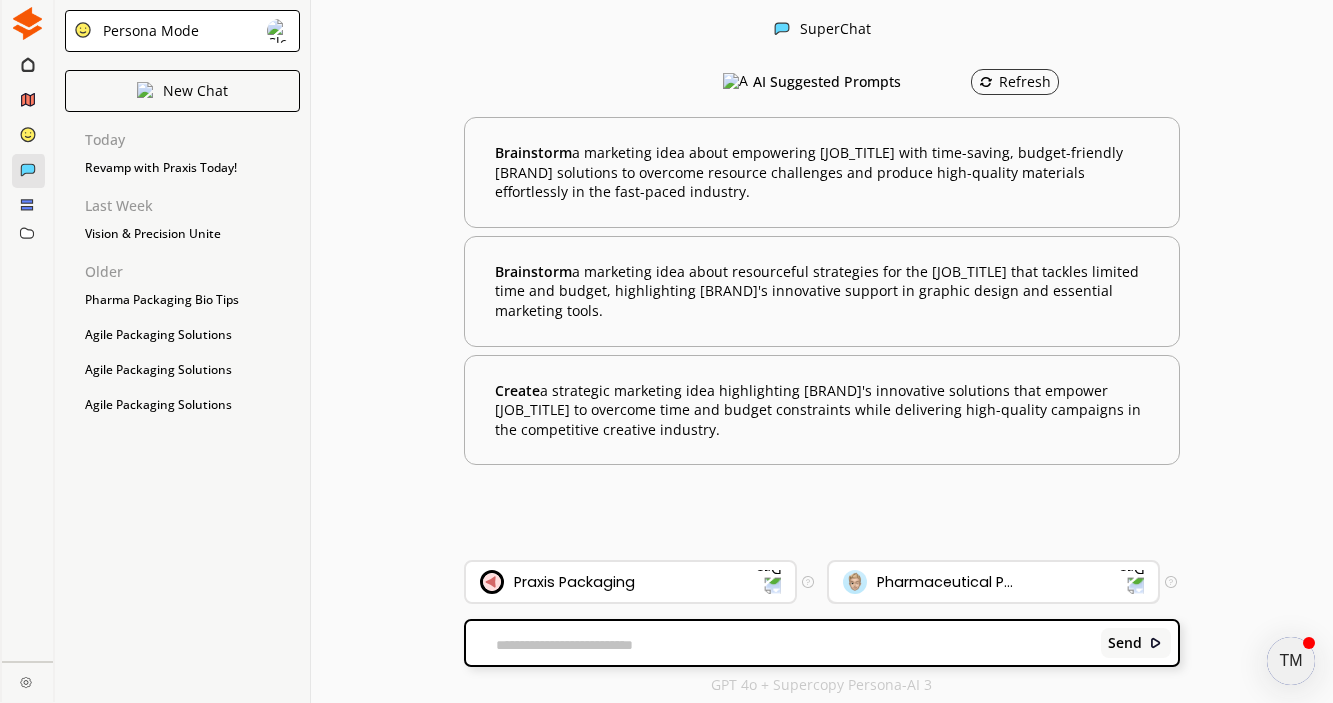 click on "Pharmaceutical P..." at bounding box center (945, 582) 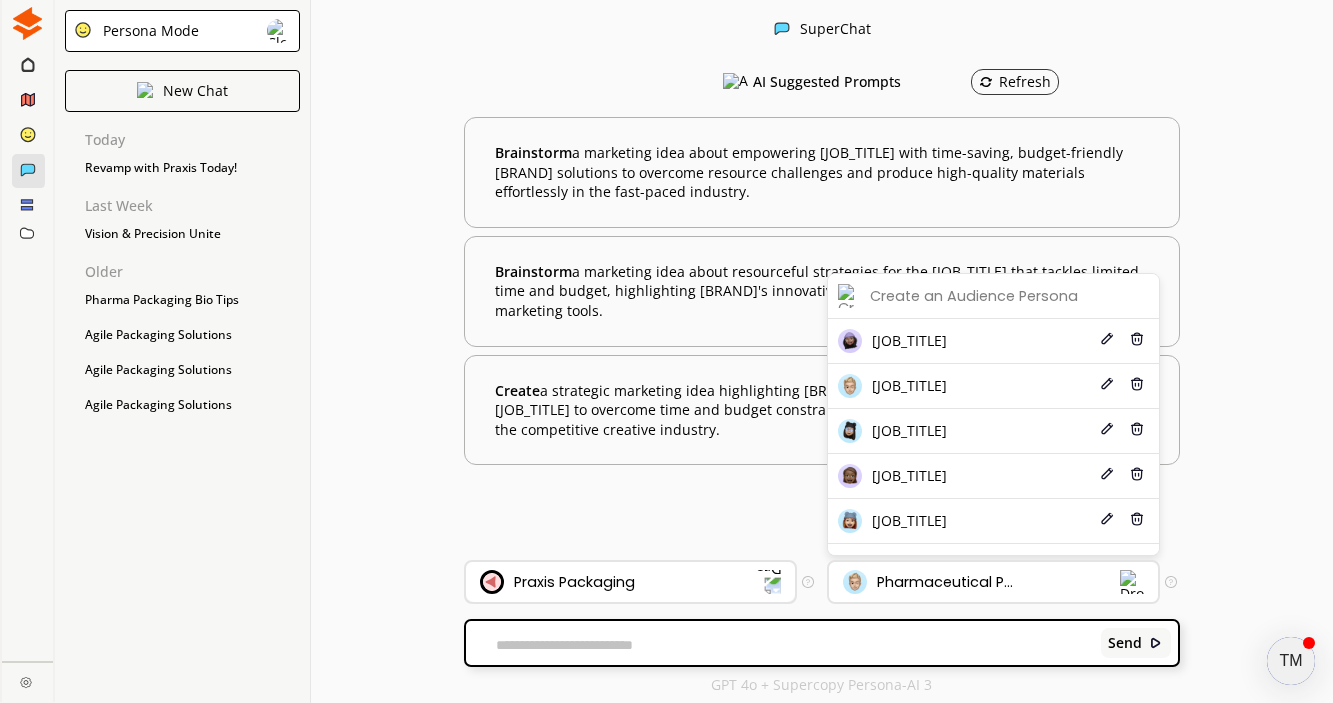 click on "Praxis Packaging" at bounding box center [618, 582] 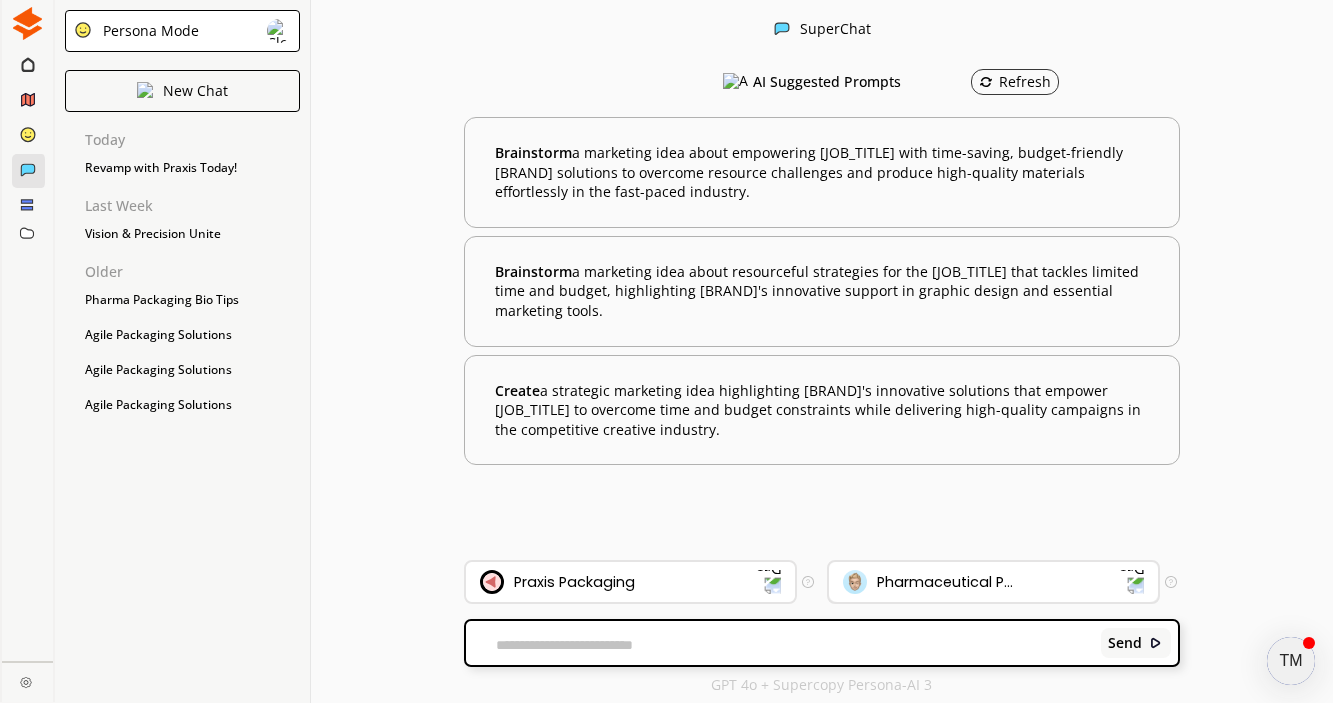 click on "Pharmaceutical P..." at bounding box center [945, 582] 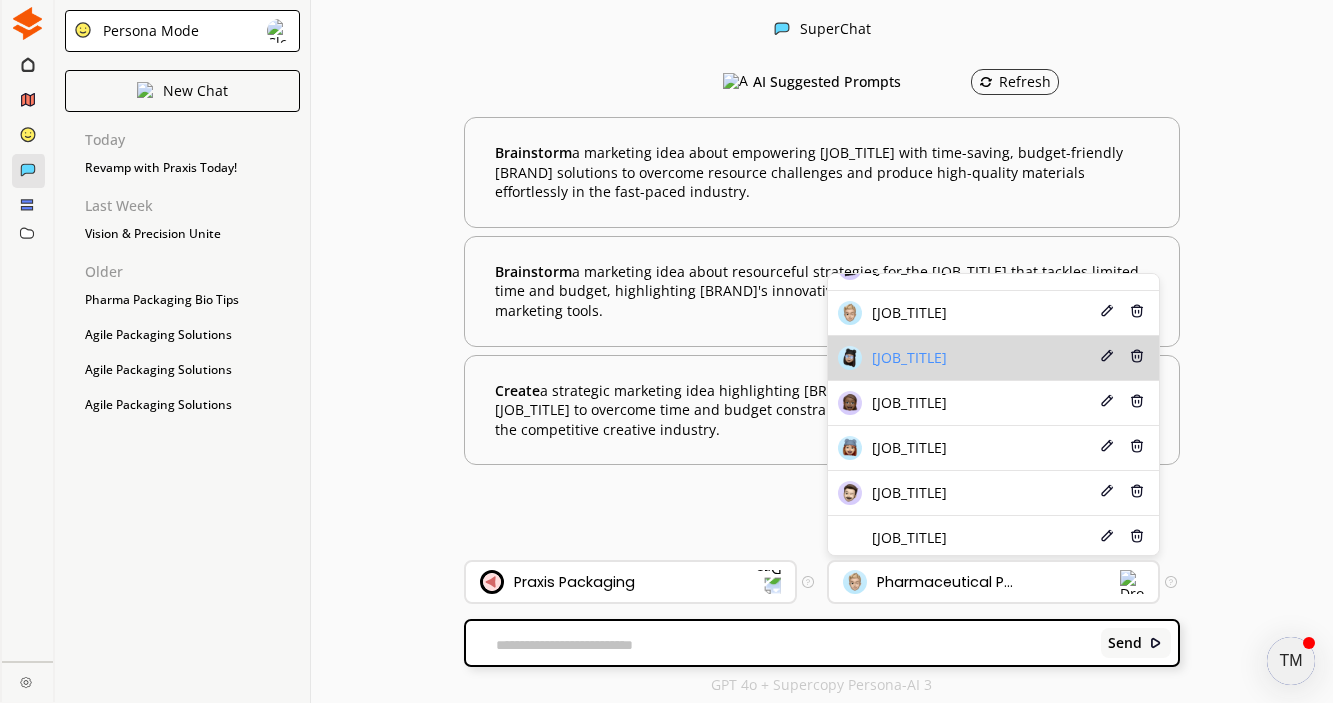 scroll, scrollTop: 88, scrollLeft: 0, axis: vertical 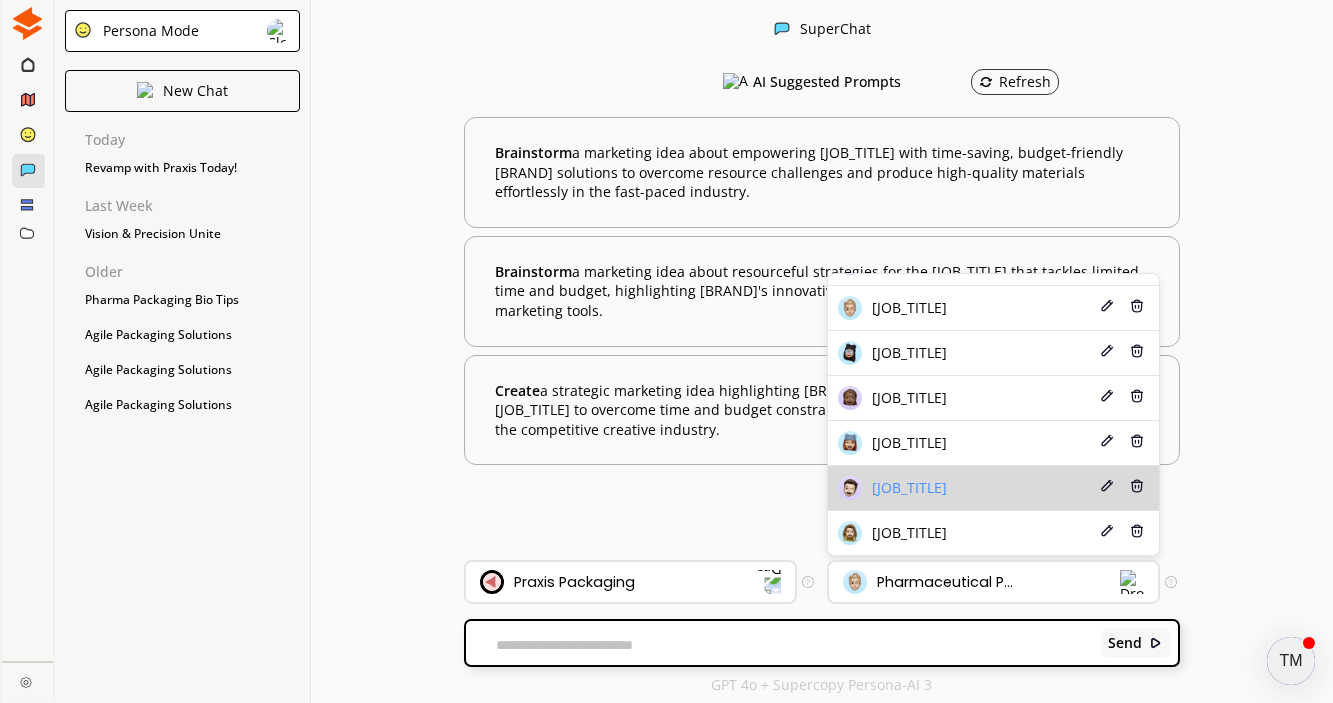 click on "[JOB_TITLE]" at bounding box center [909, 263] 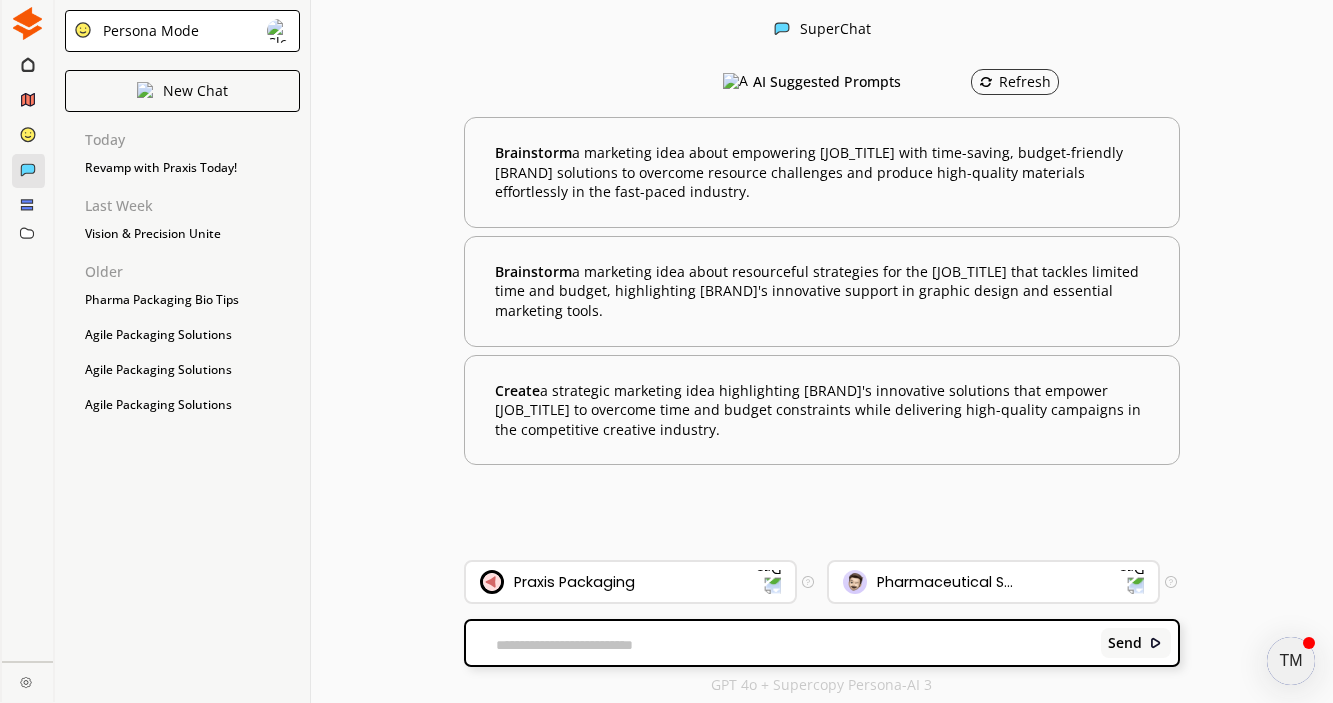 click on "Send" at bounding box center (821, 643) 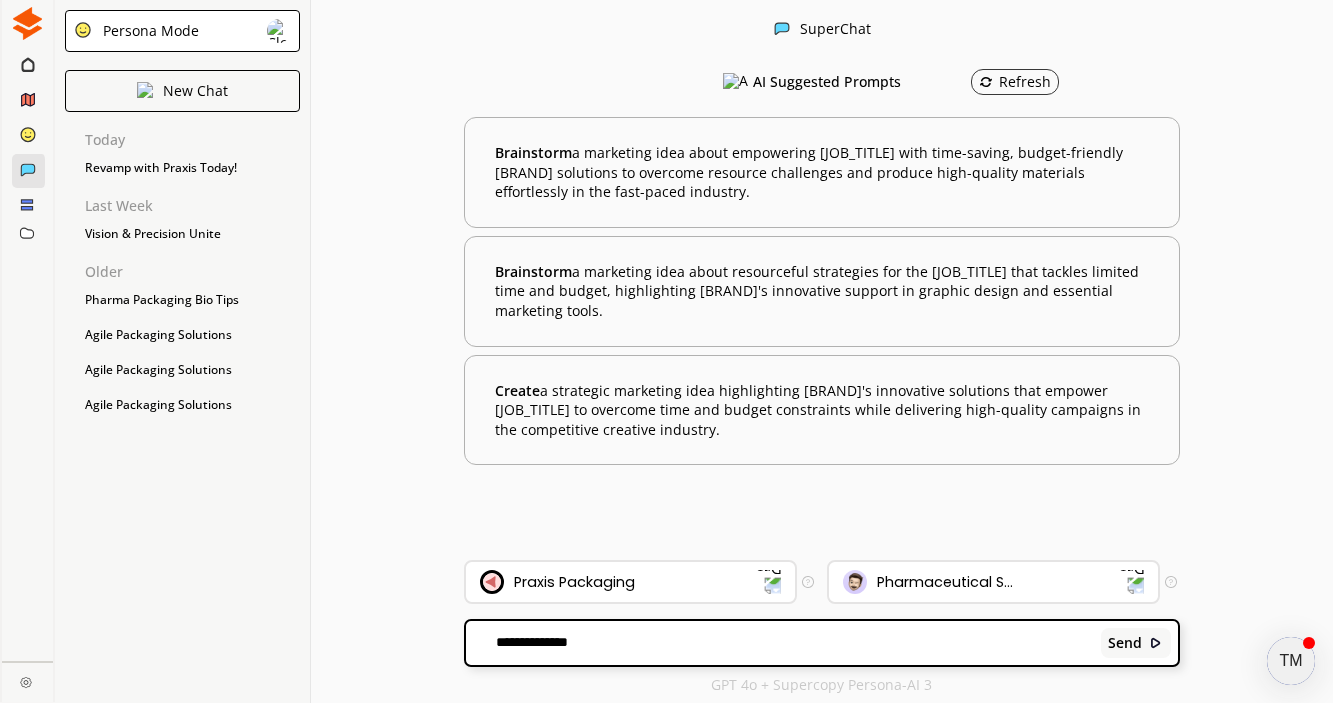 paste on "**********" 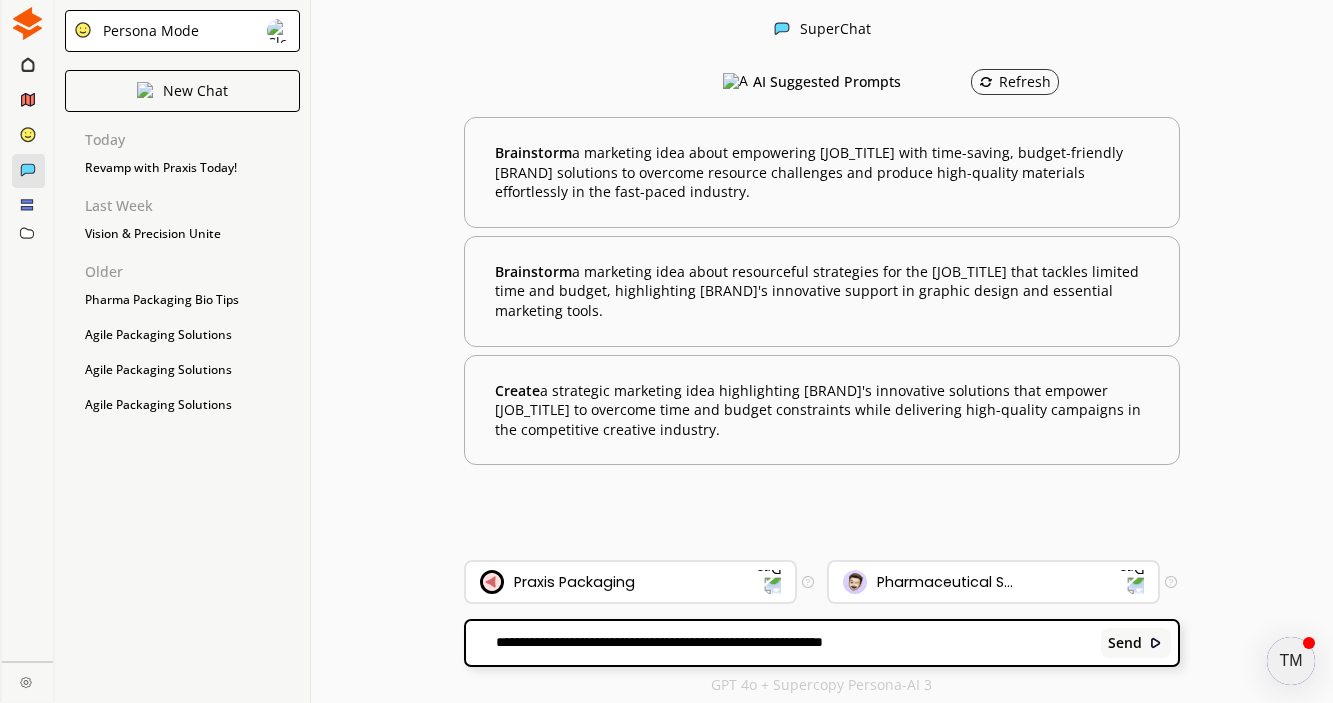 drag, startPoint x: 801, startPoint y: 644, endPoint x: 966, endPoint y: 650, distance: 165.10905 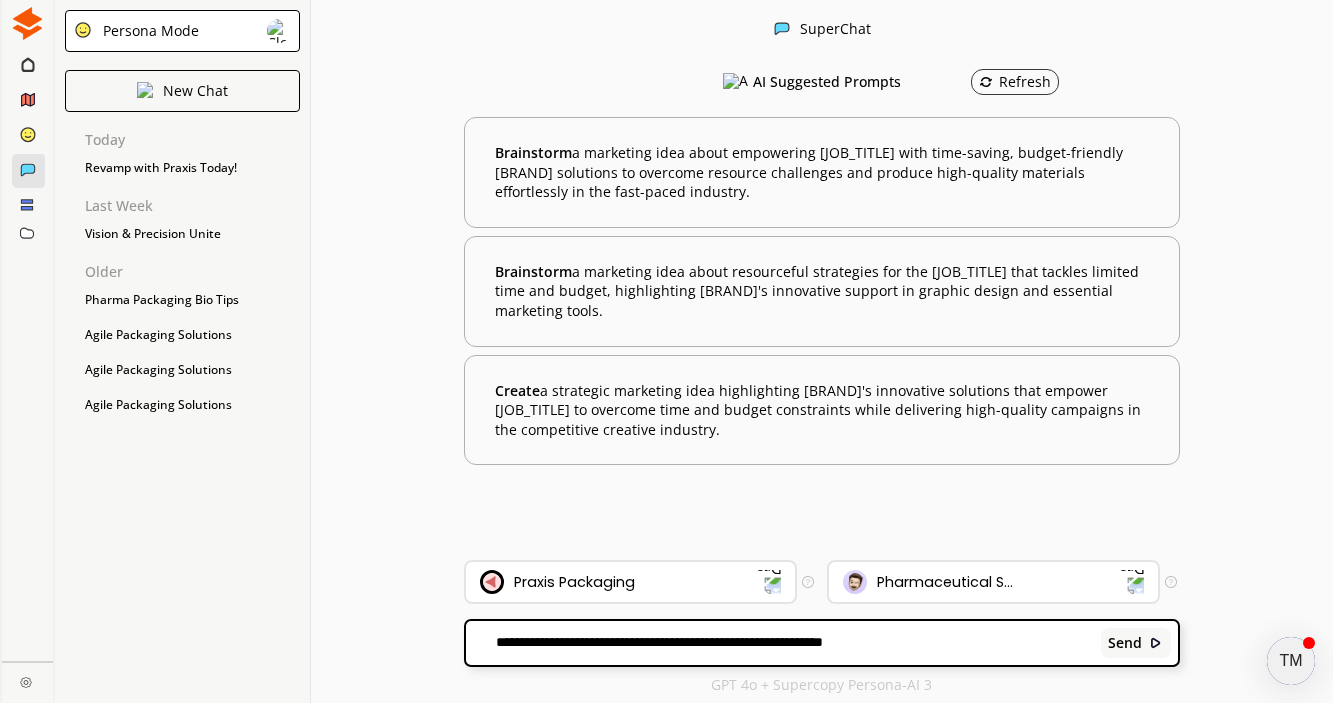 click on "**********" at bounding box center (779, 643) 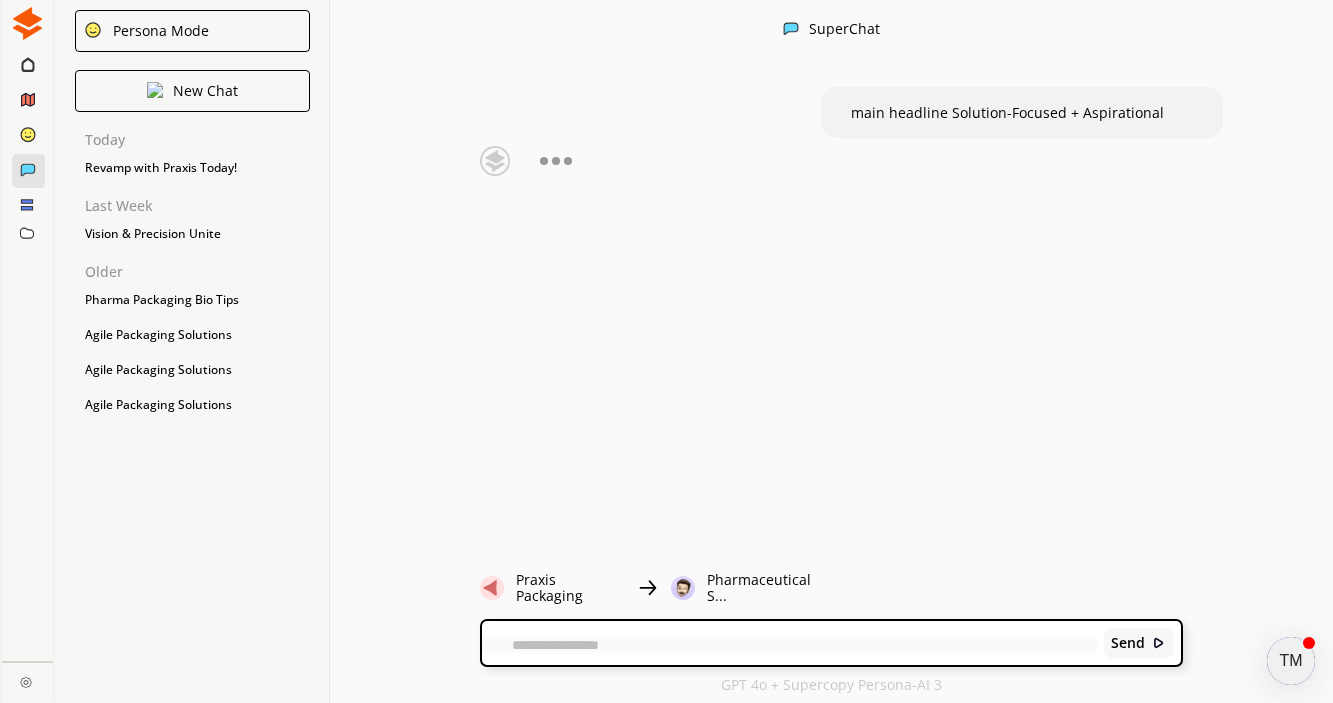 scroll, scrollTop: 0, scrollLeft: 0, axis: both 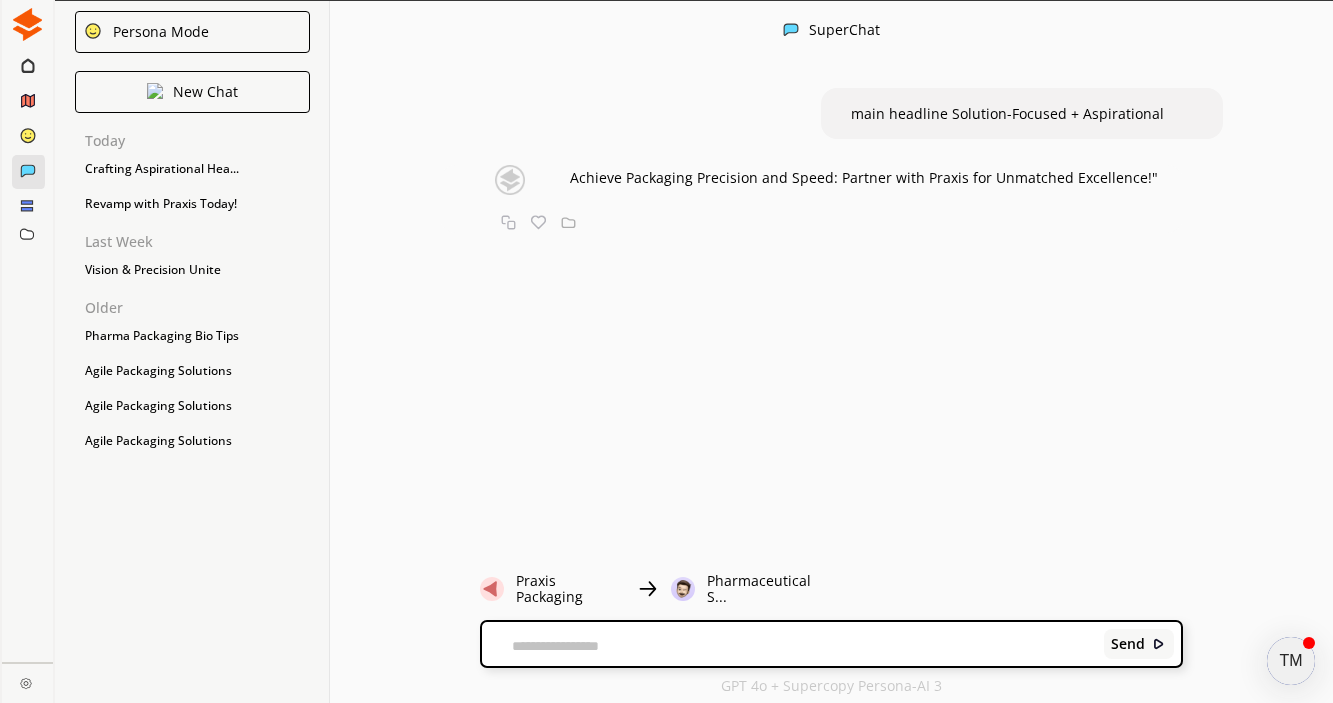 click at bounding box center [789, 646] 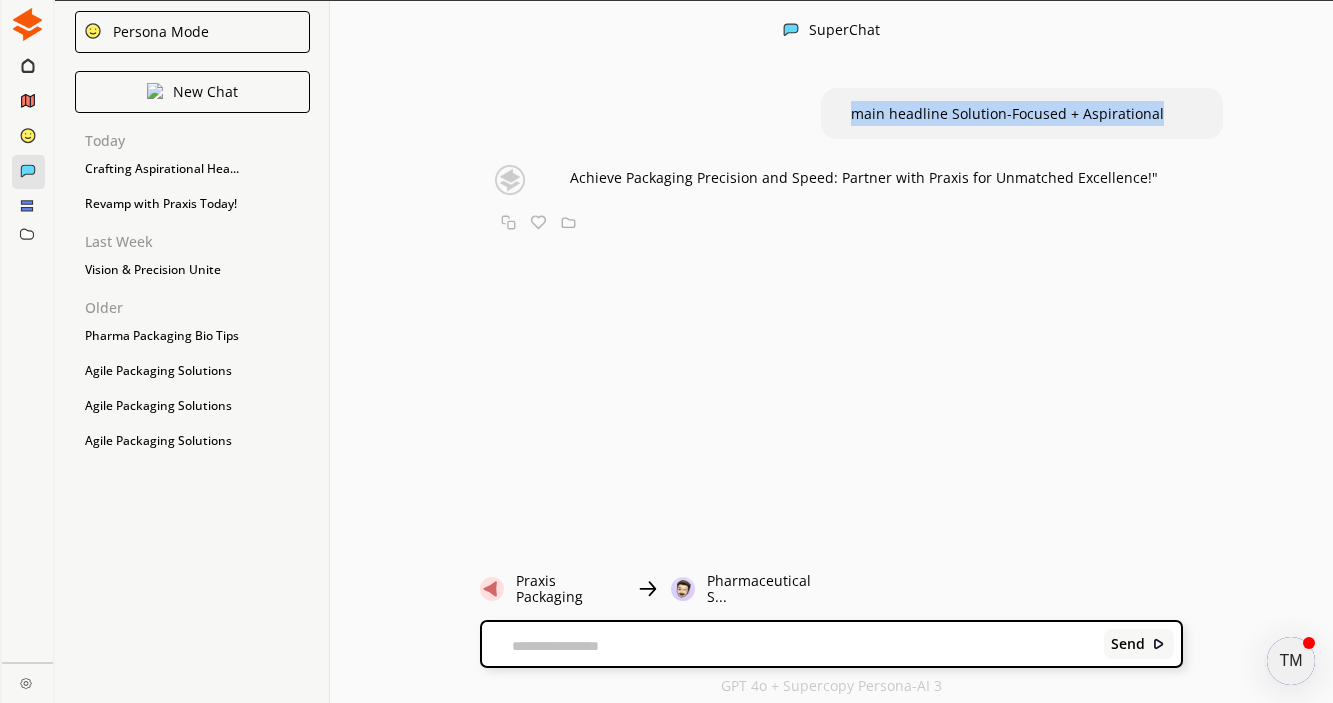 drag, startPoint x: 852, startPoint y: 115, endPoint x: 1188, endPoint y: 122, distance: 336.0729 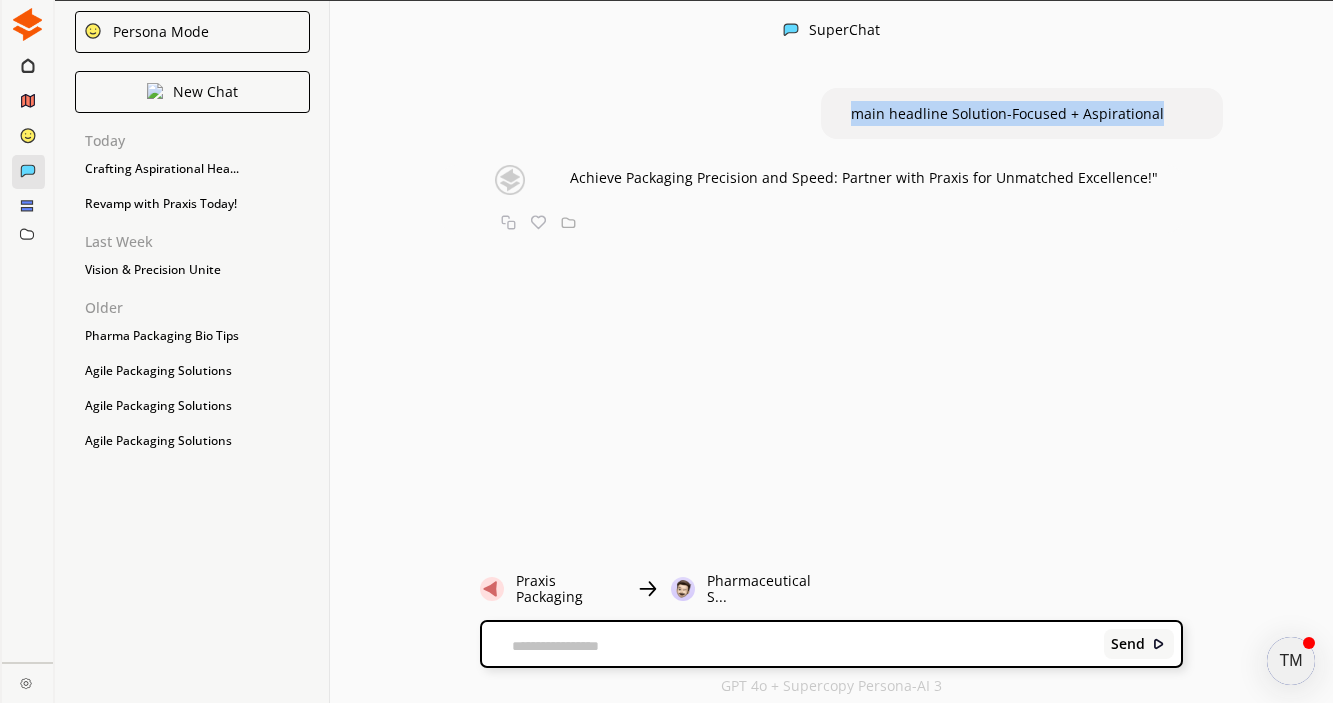 click on "main headline Solution-Focused + Aspirational" at bounding box center [1021, 113] 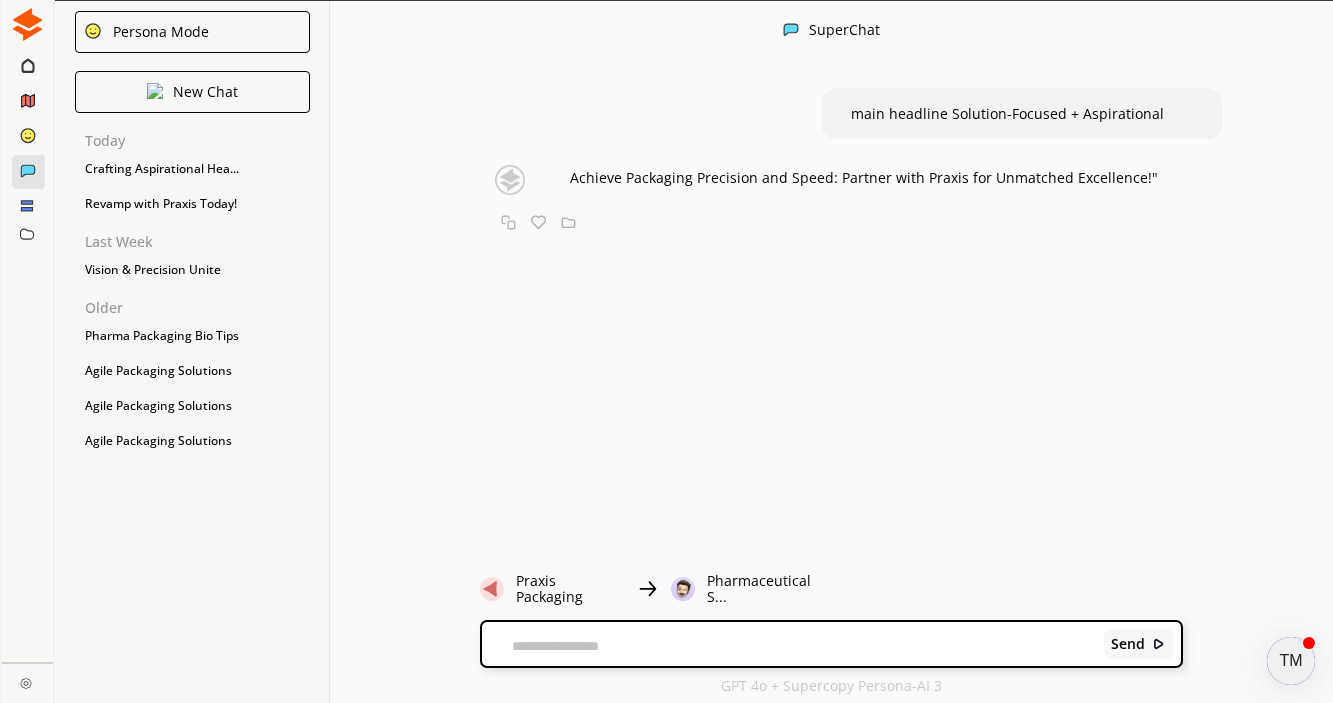 paste on "**********" 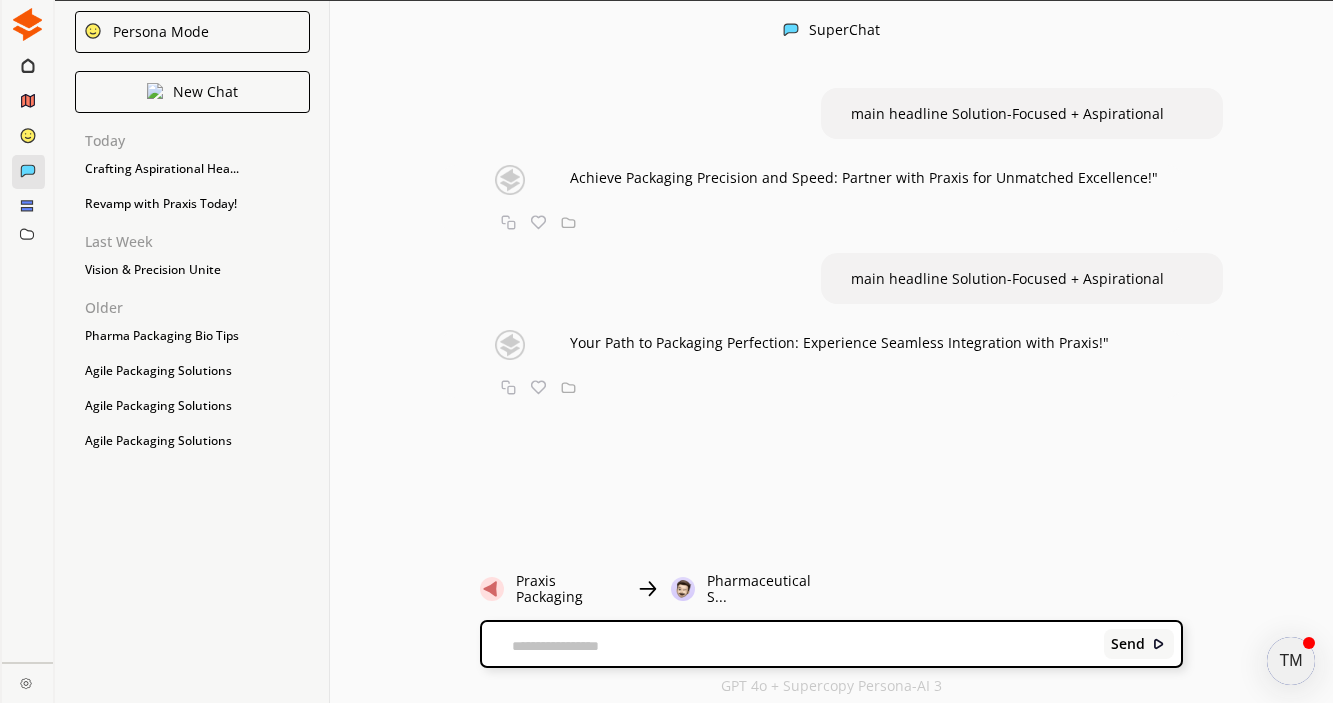 click at bounding box center [789, 646] 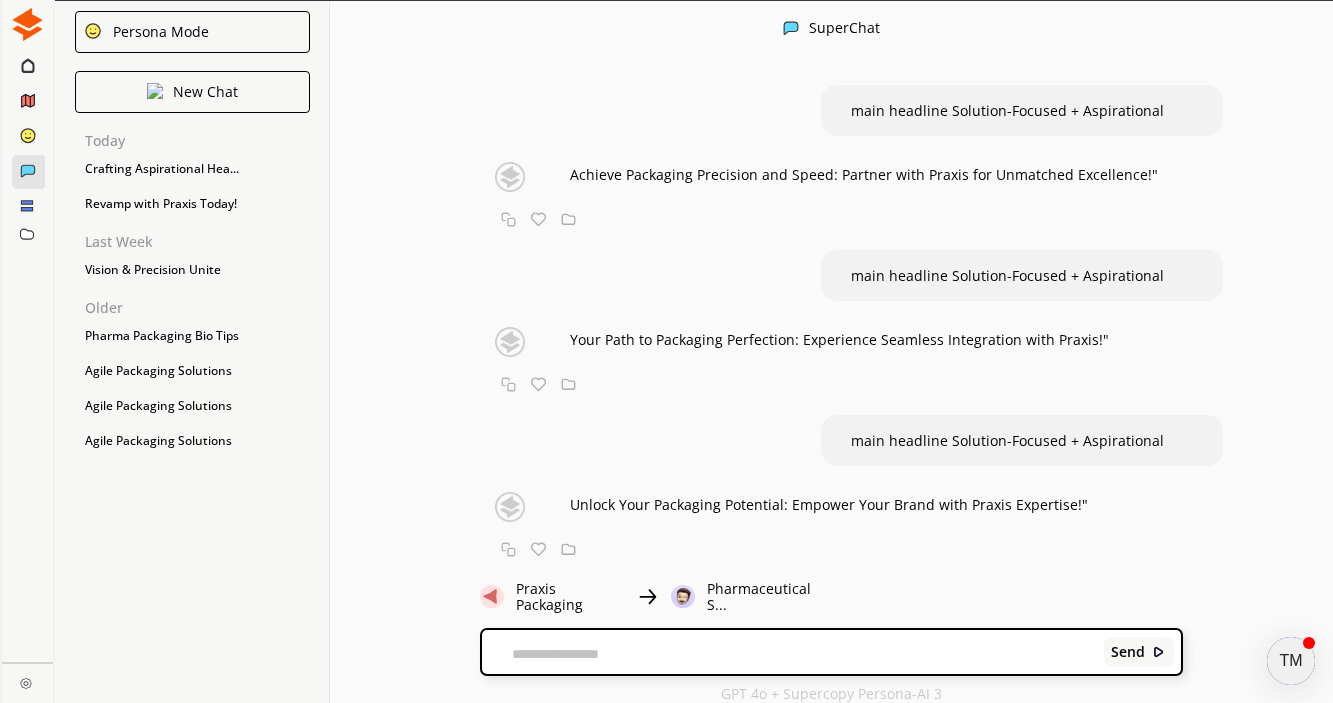 scroll, scrollTop: 1, scrollLeft: 0, axis: vertical 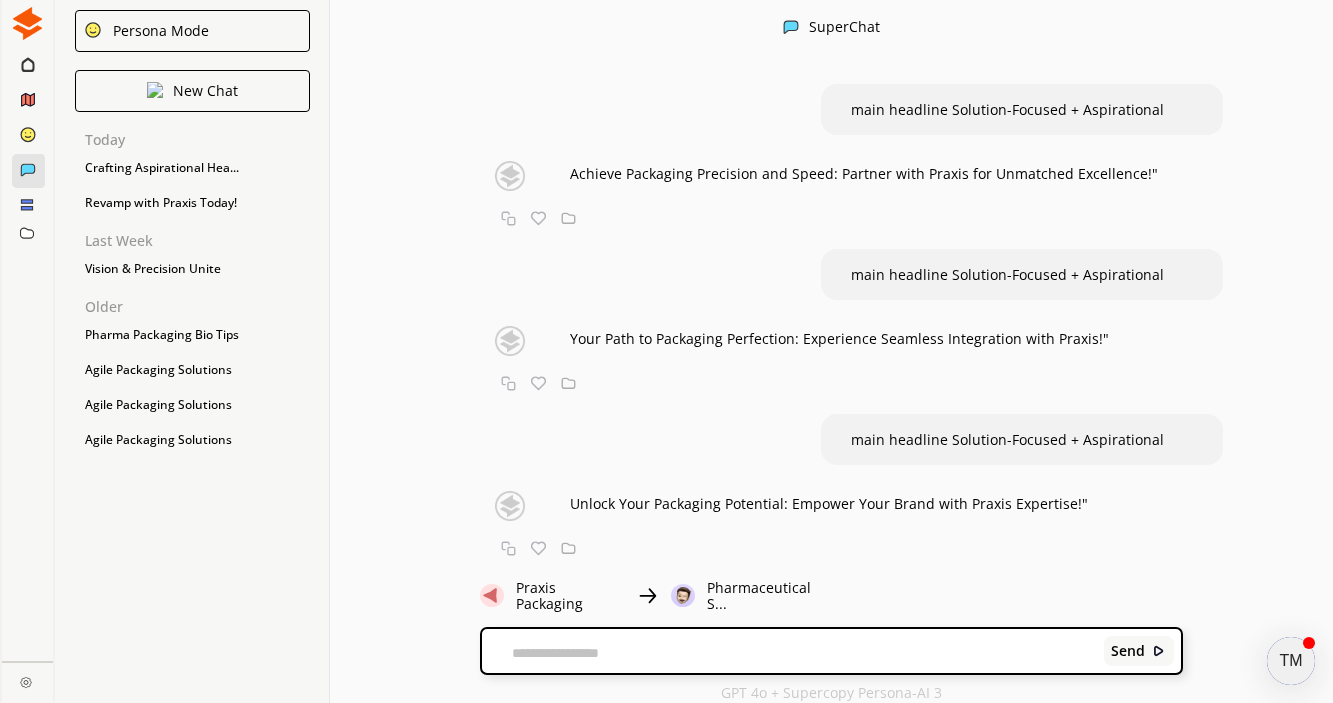 click on "Send" at bounding box center [831, 651] 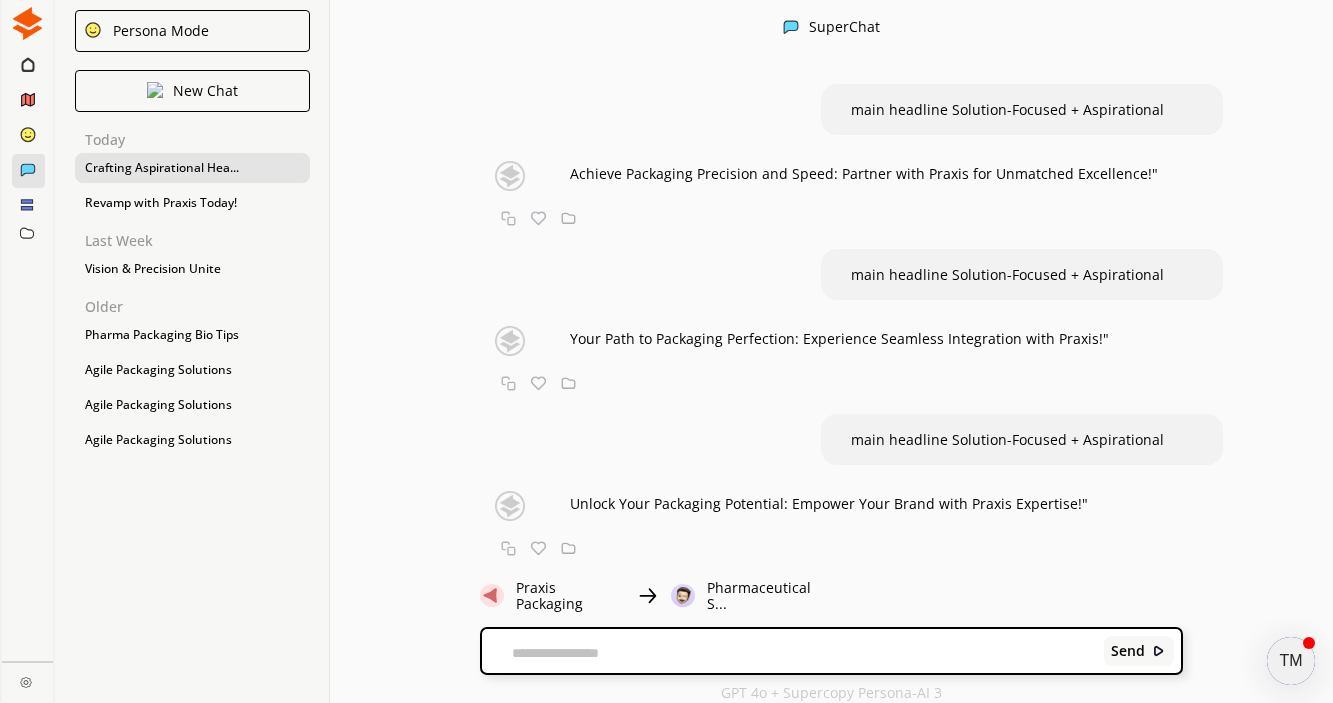 scroll, scrollTop: 0, scrollLeft: 0, axis: both 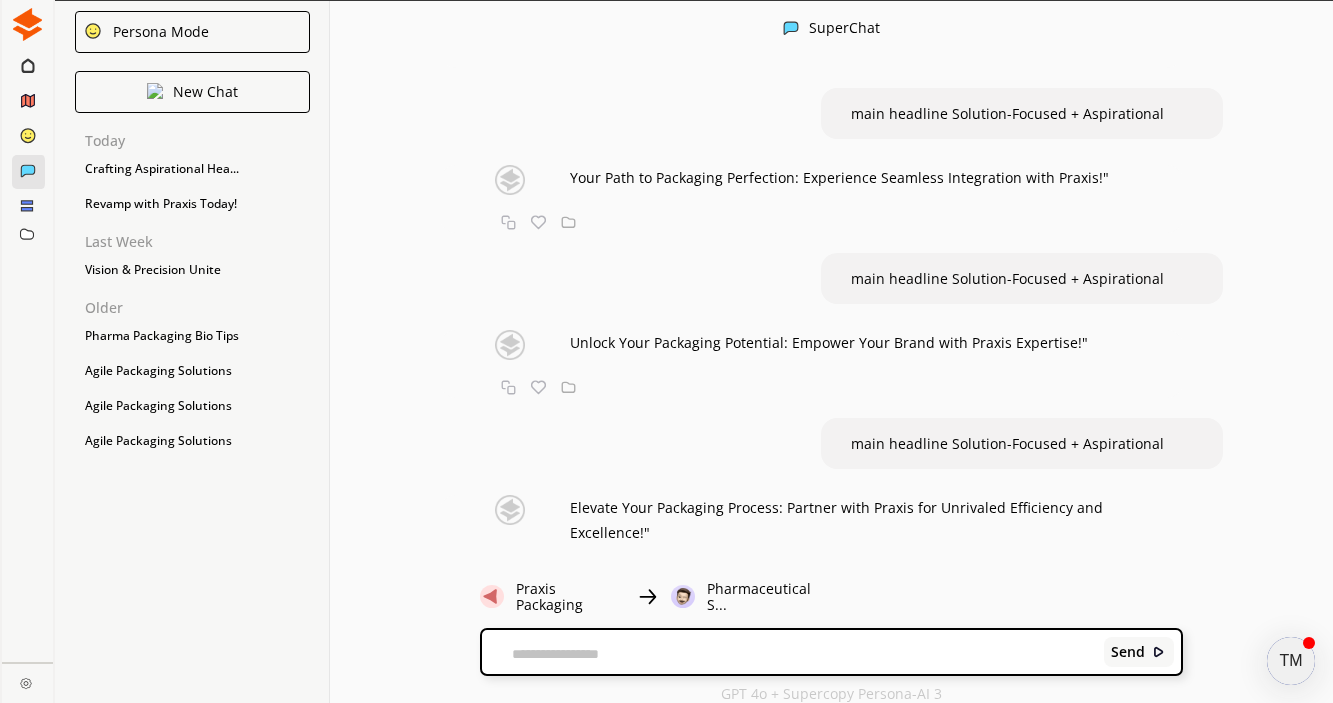 click at bounding box center (789, 654) 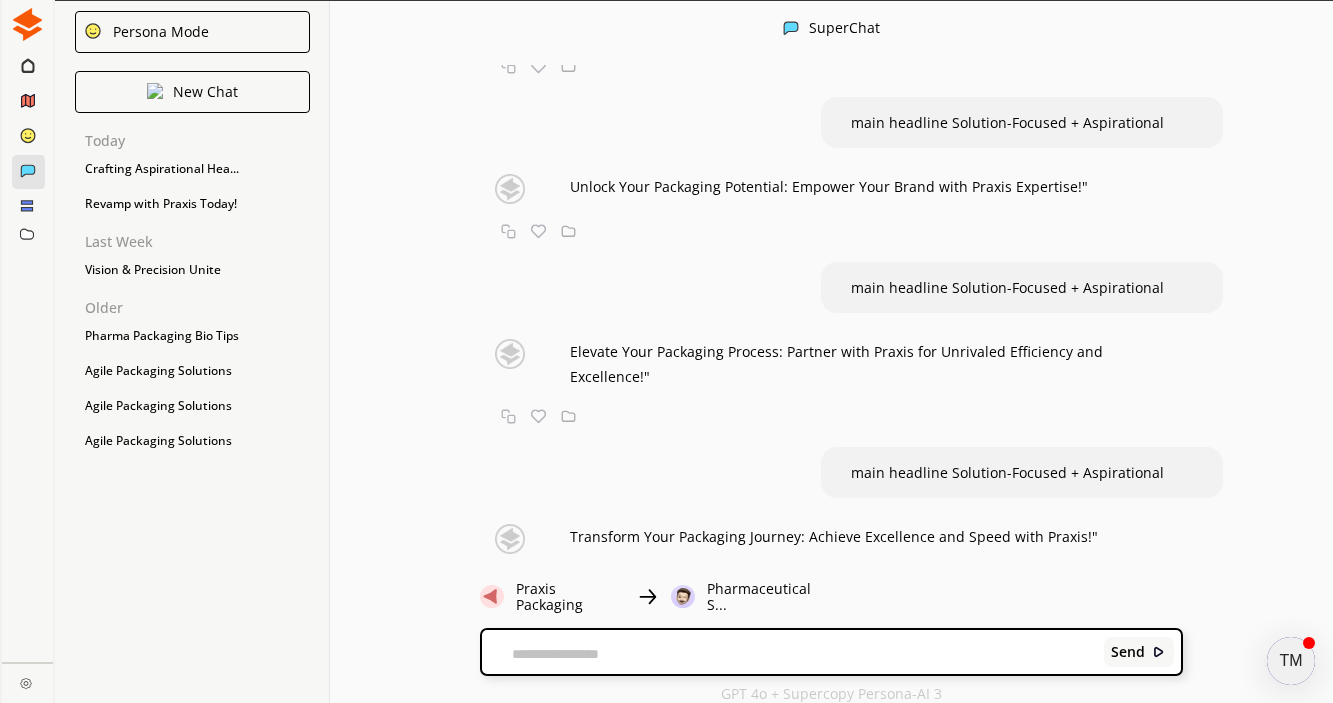 scroll, scrollTop: 326, scrollLeft: 0, axis: vertical 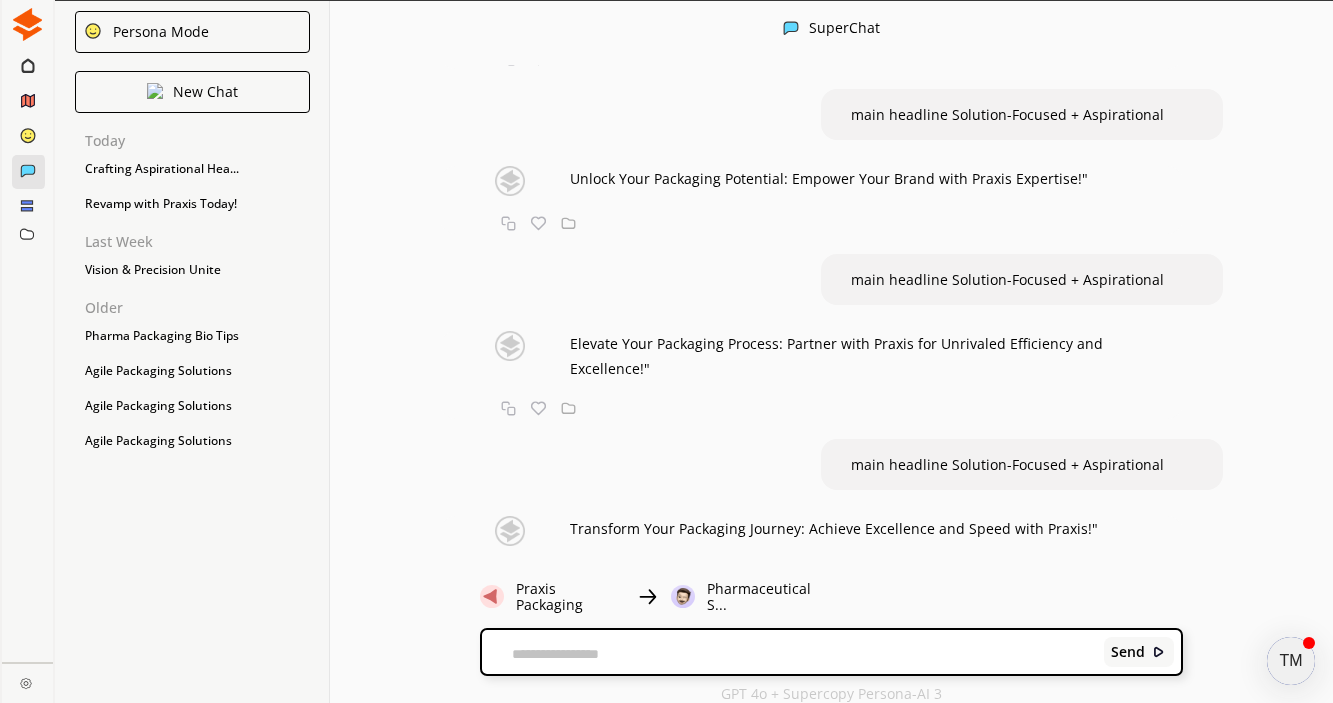 click at bounding box center (789, 654) 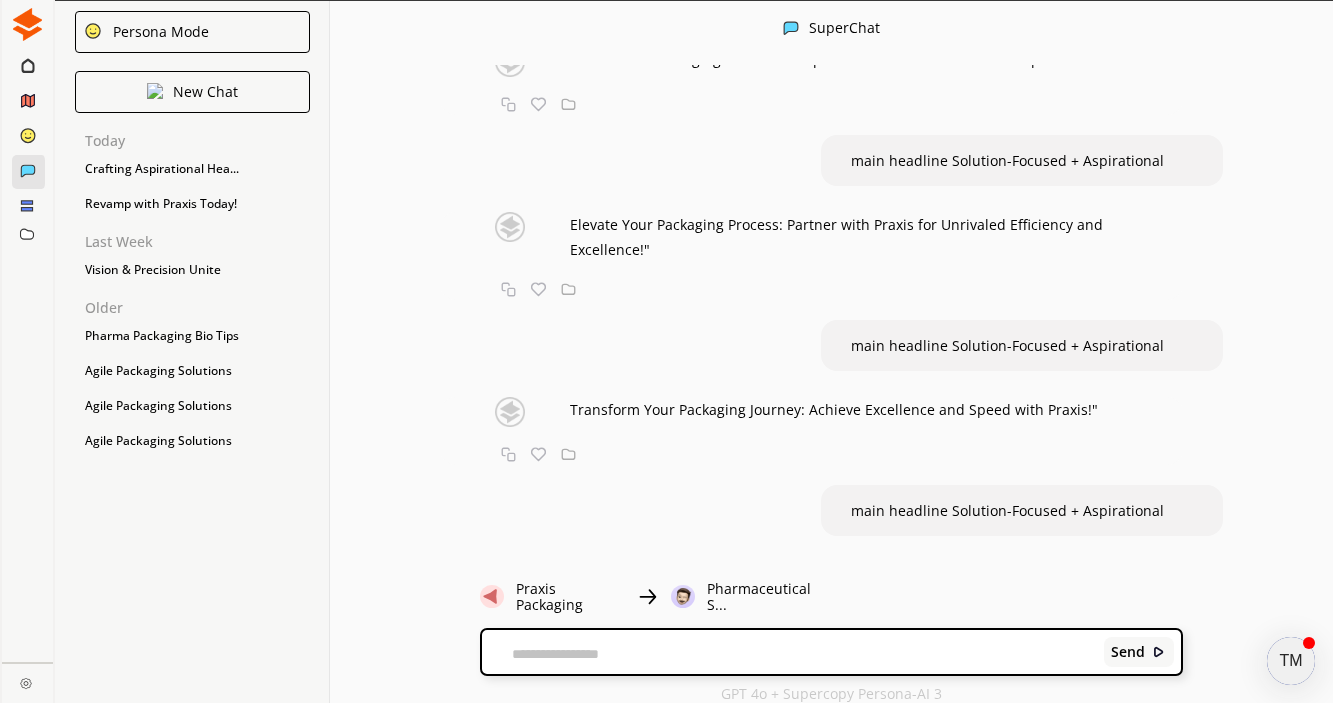scroll, scrollTop: 491, scrollLeft: 0, axis: vertical 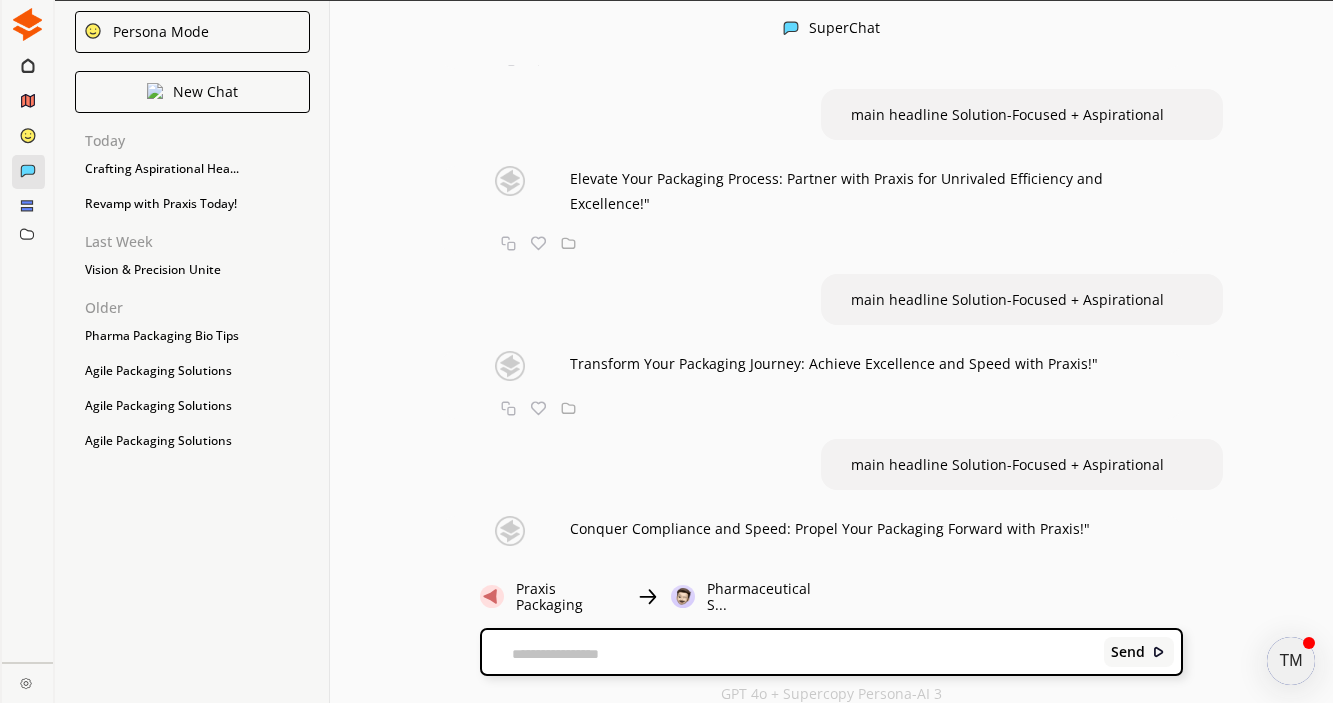 click on "Send" at bounding box center (831, 652) 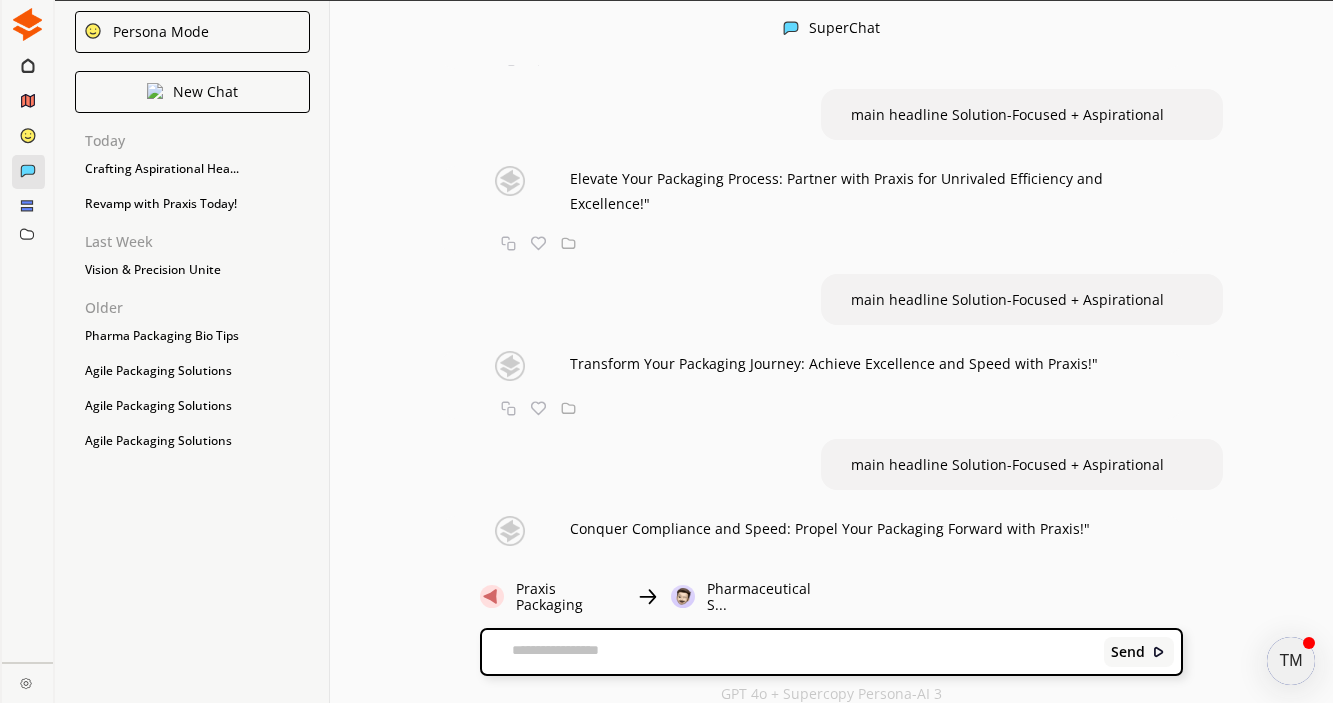 paste on "**********" 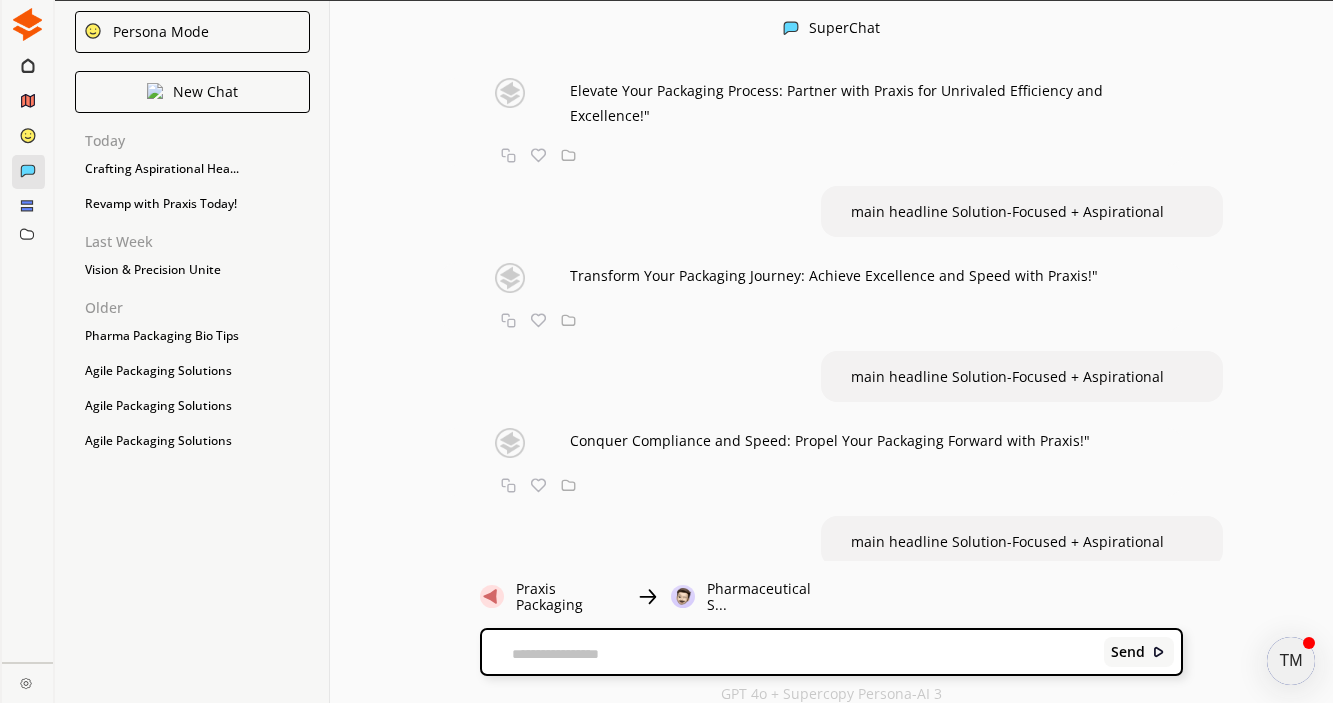 scroll, scrollTop: 610, scrollLeft: 0, axis: vertical 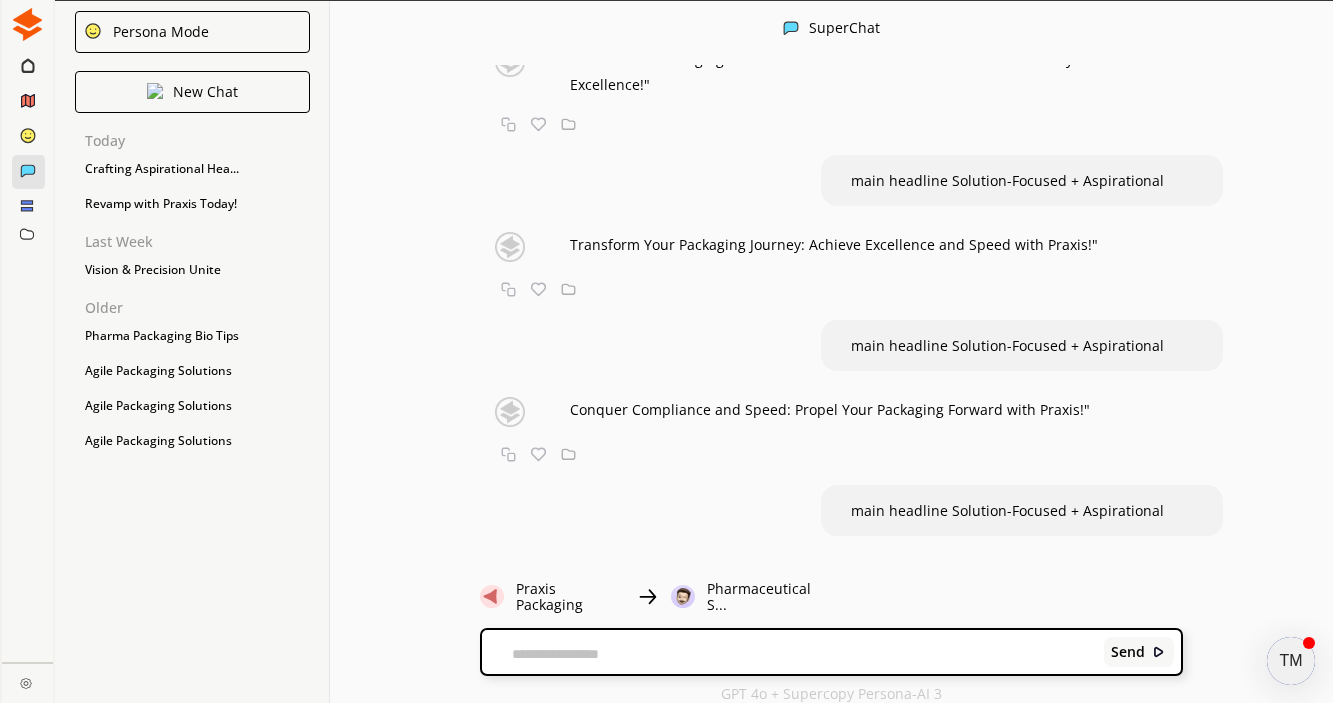 click at bounding box center [789, 654] 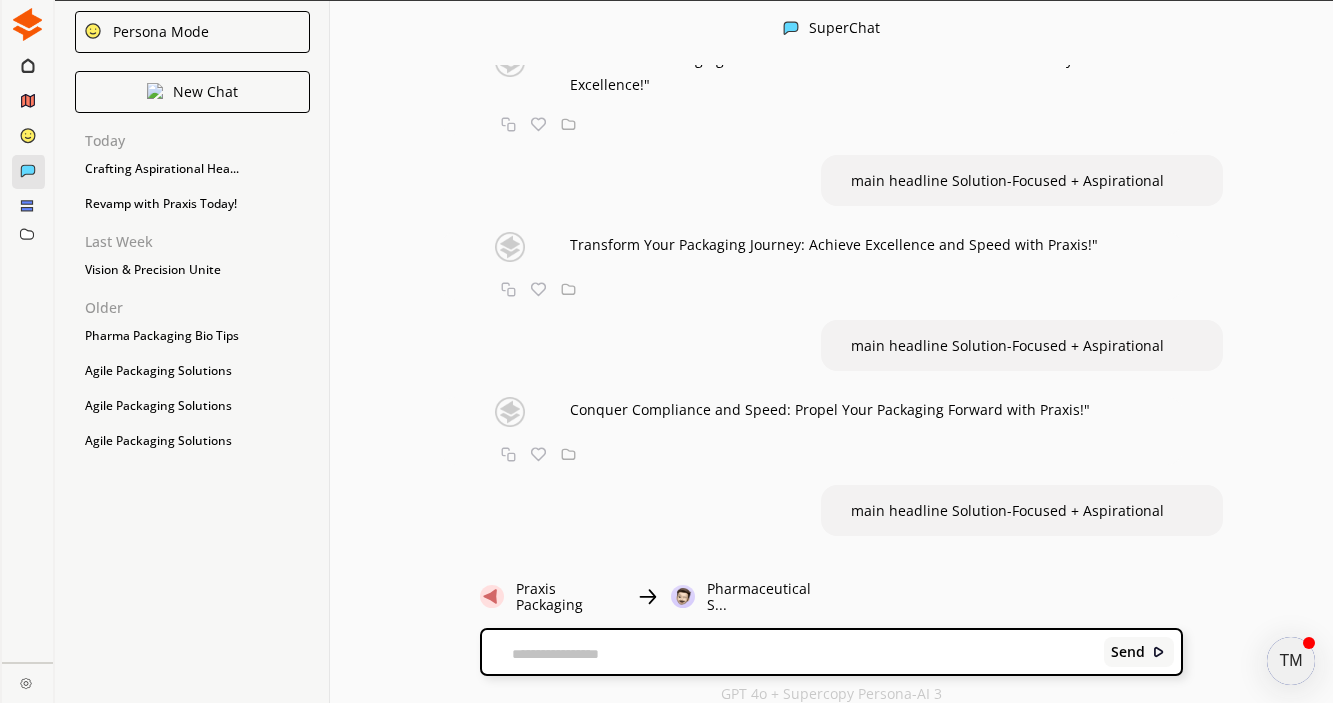 scroll, scrollTop: 655, scrollLeft: 0, axis: vertical 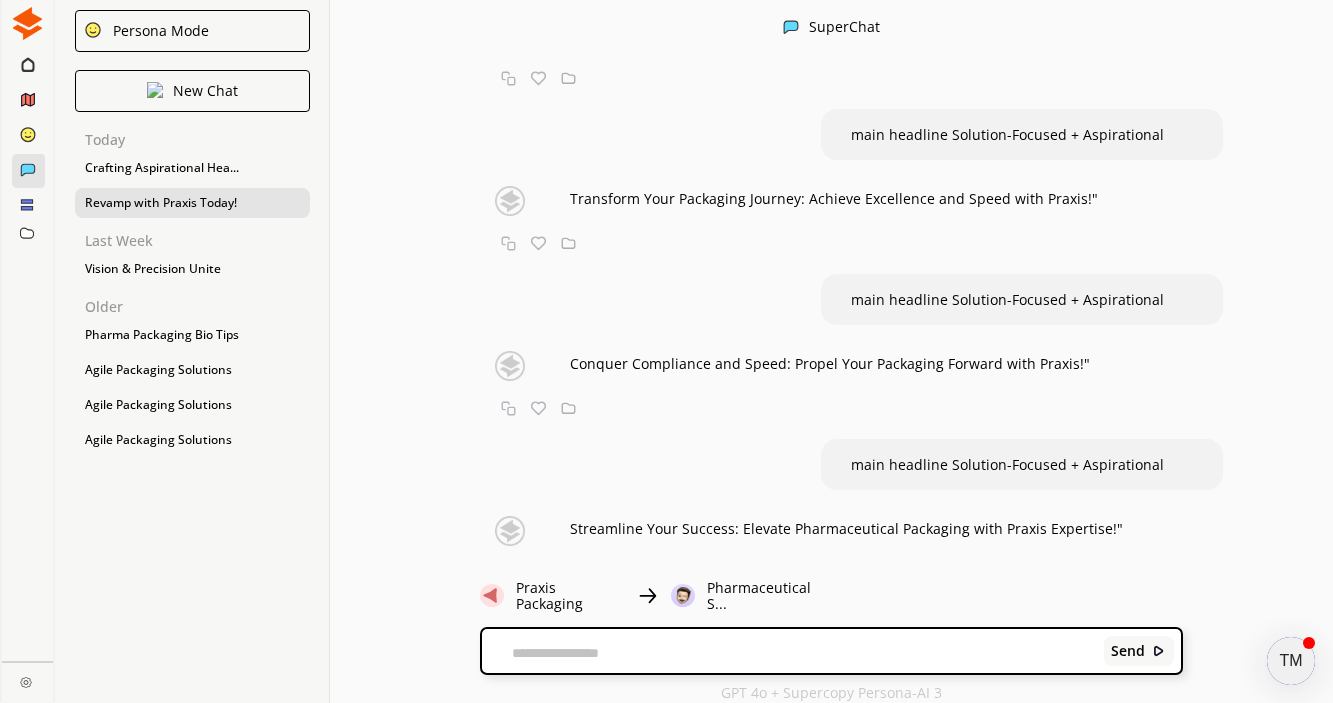 click on "Revamp with Praxis Today!" at bounding box center (192, 203) 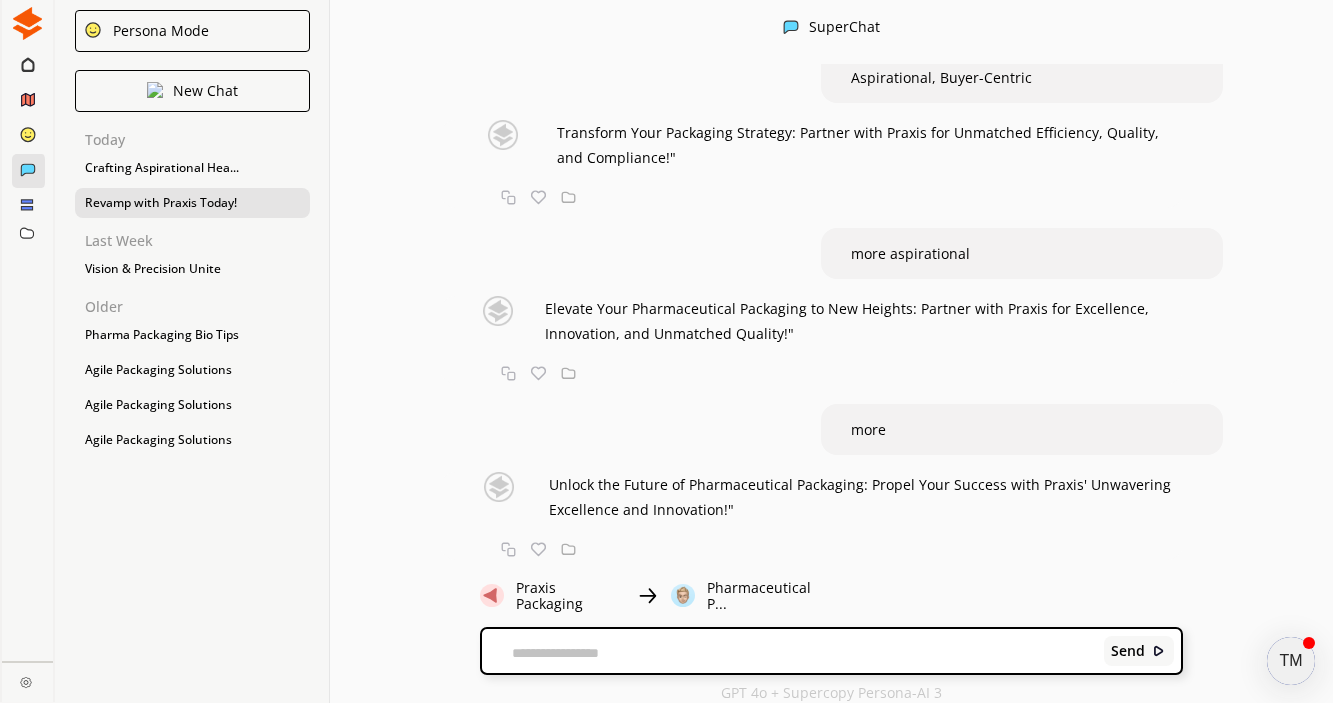 scroll, scrollTop: 55, scrollLeft: 0, axis: vertical 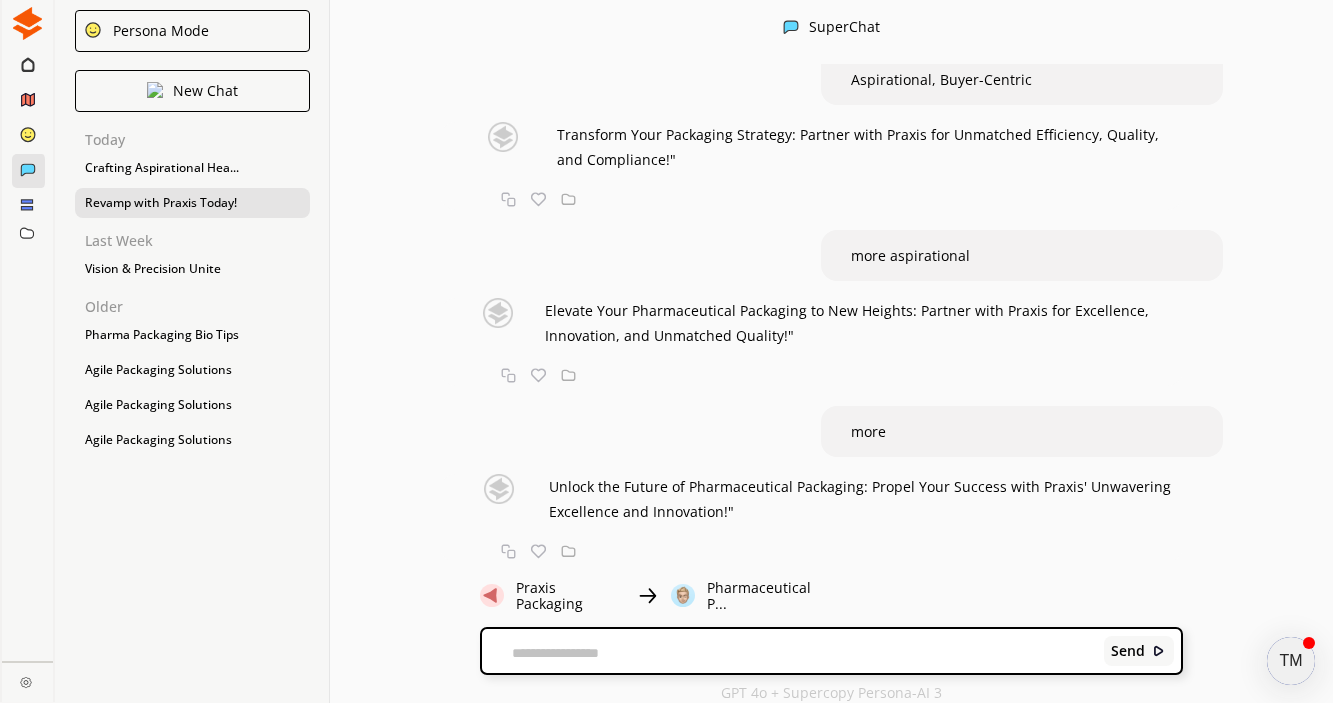 click at bounding box center (789, 653) 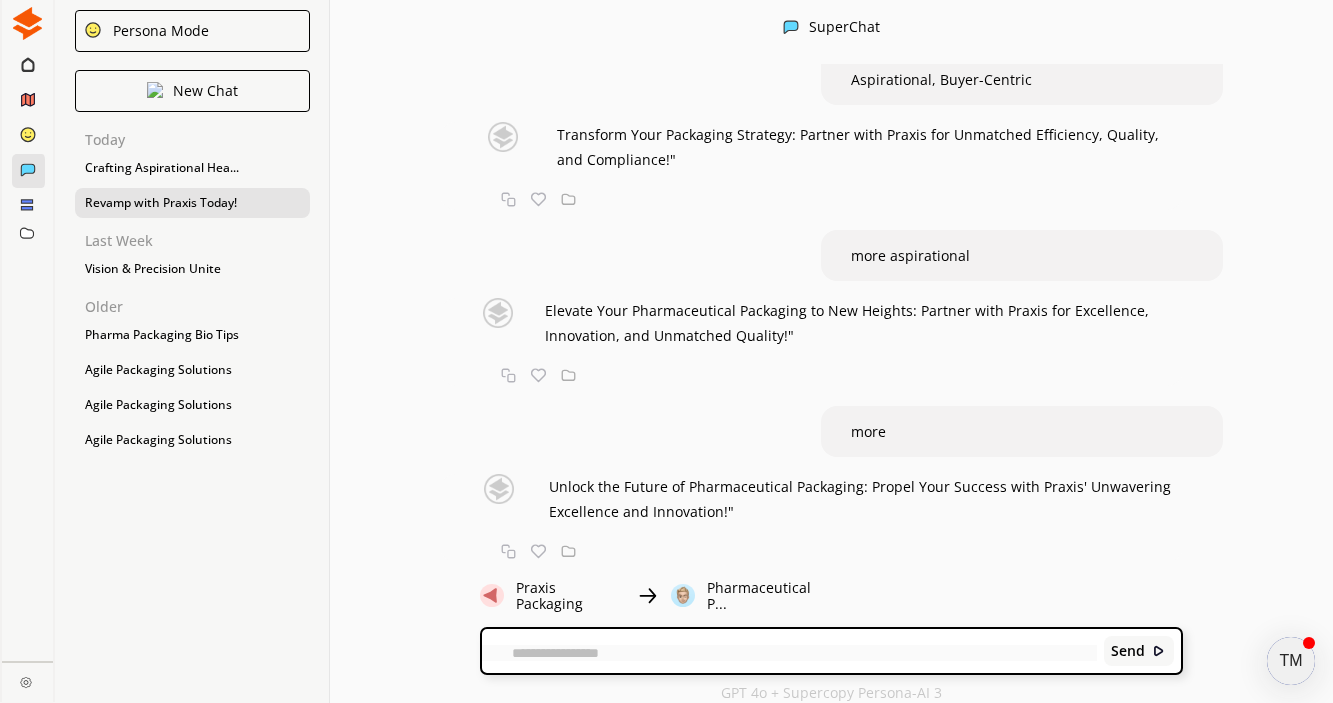 scroll, scrollTop: 174, scrollLeft: 0, axis: vertical 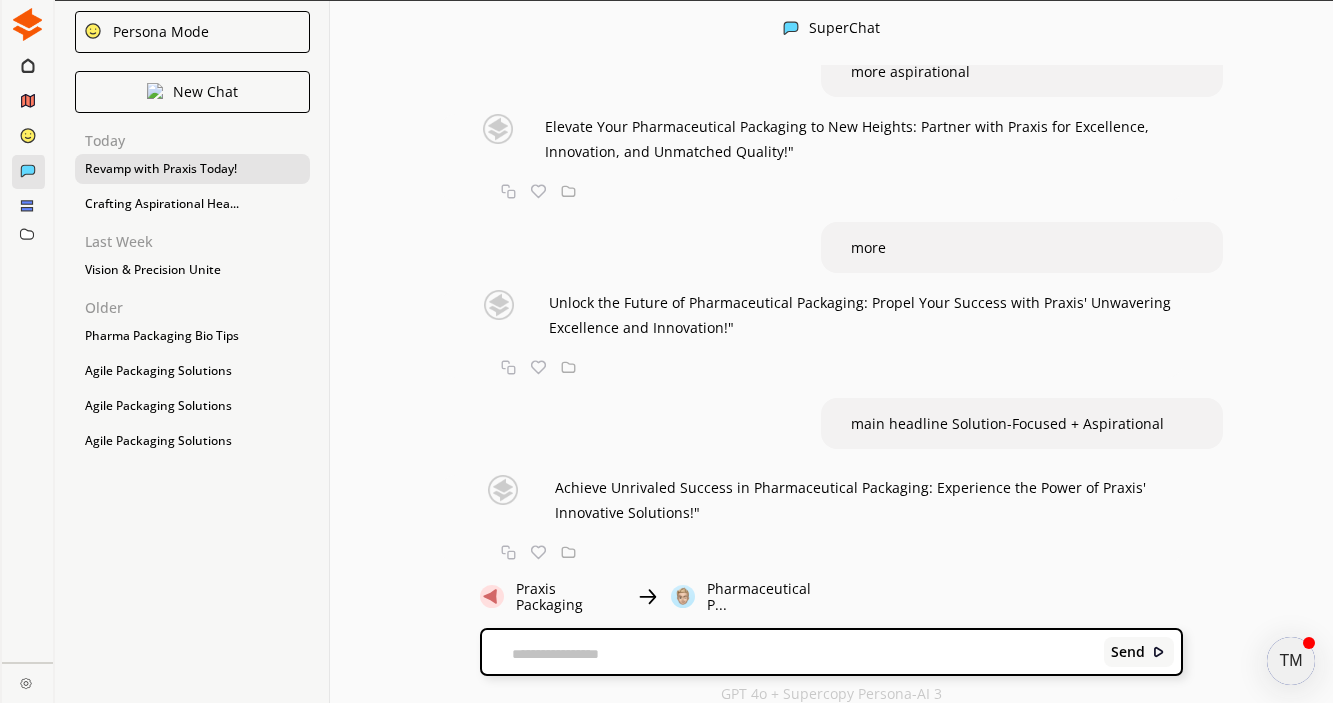 click at bounding box center [789, 654] 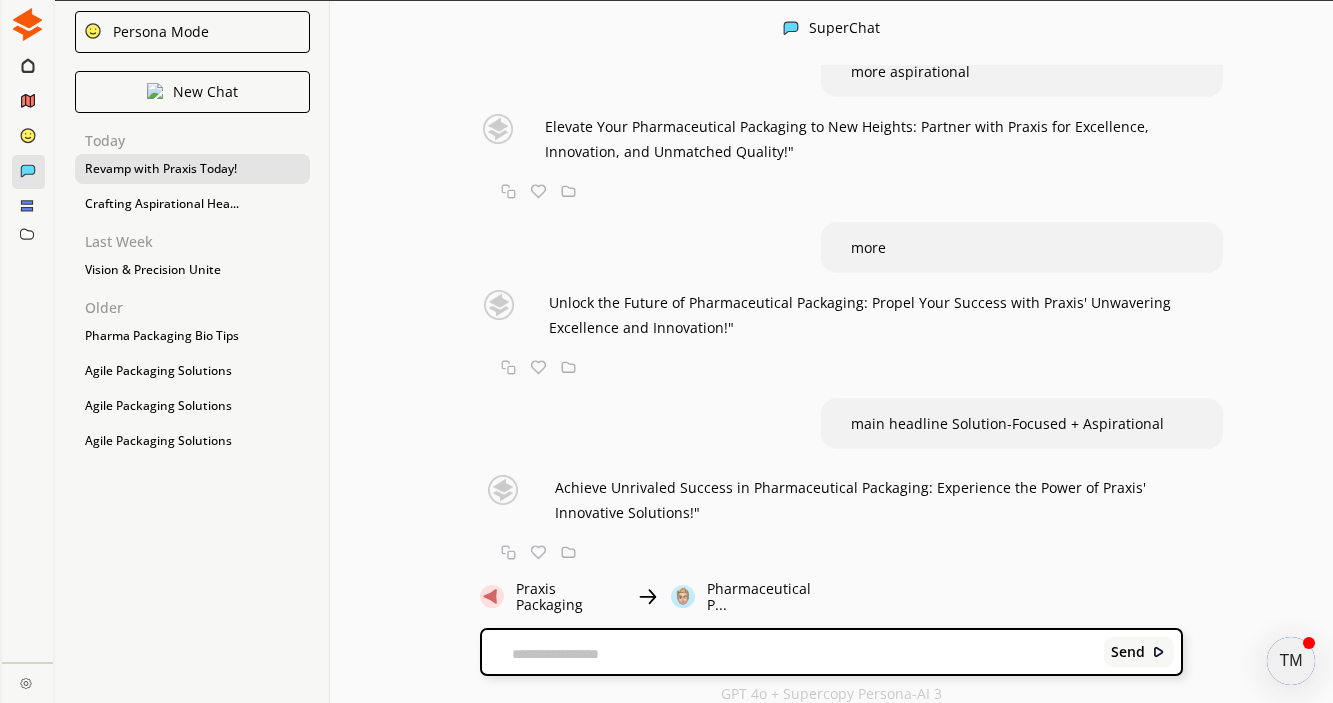 paste on "**********" 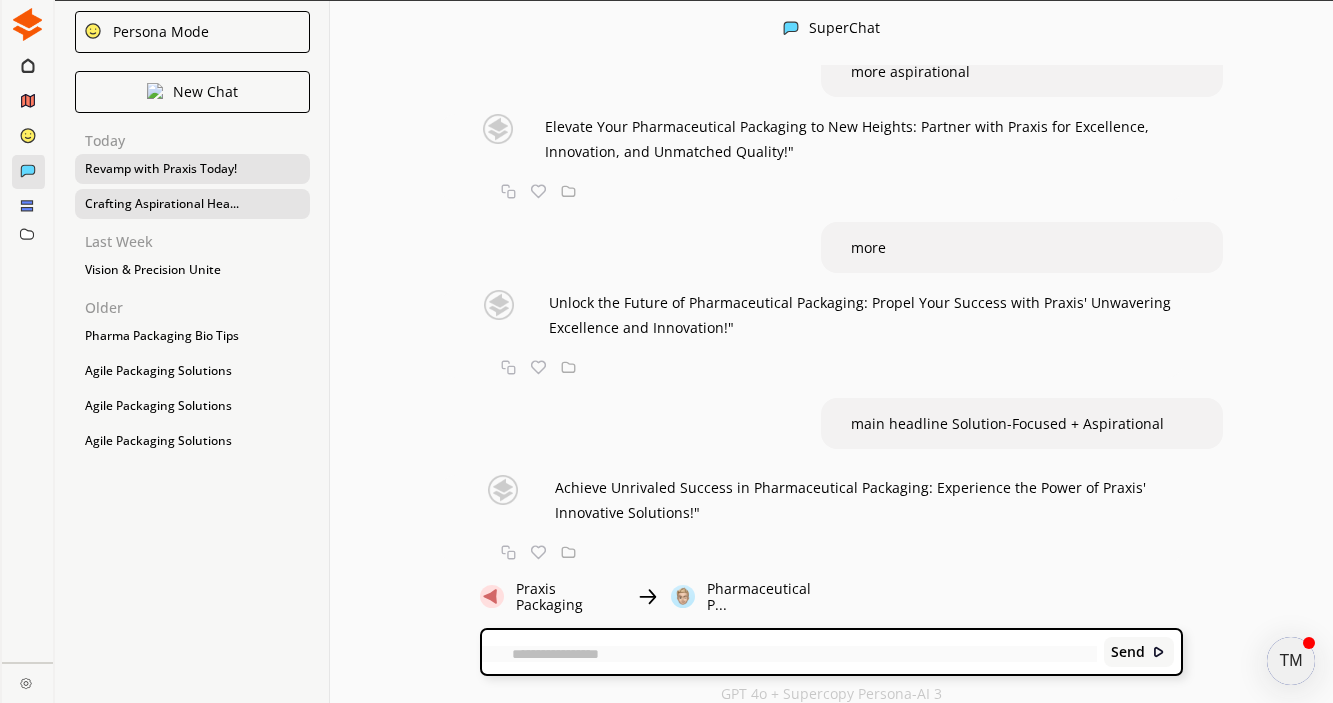 click on "Crafting Aspirational Hea..." at bounding box center (192, 204) 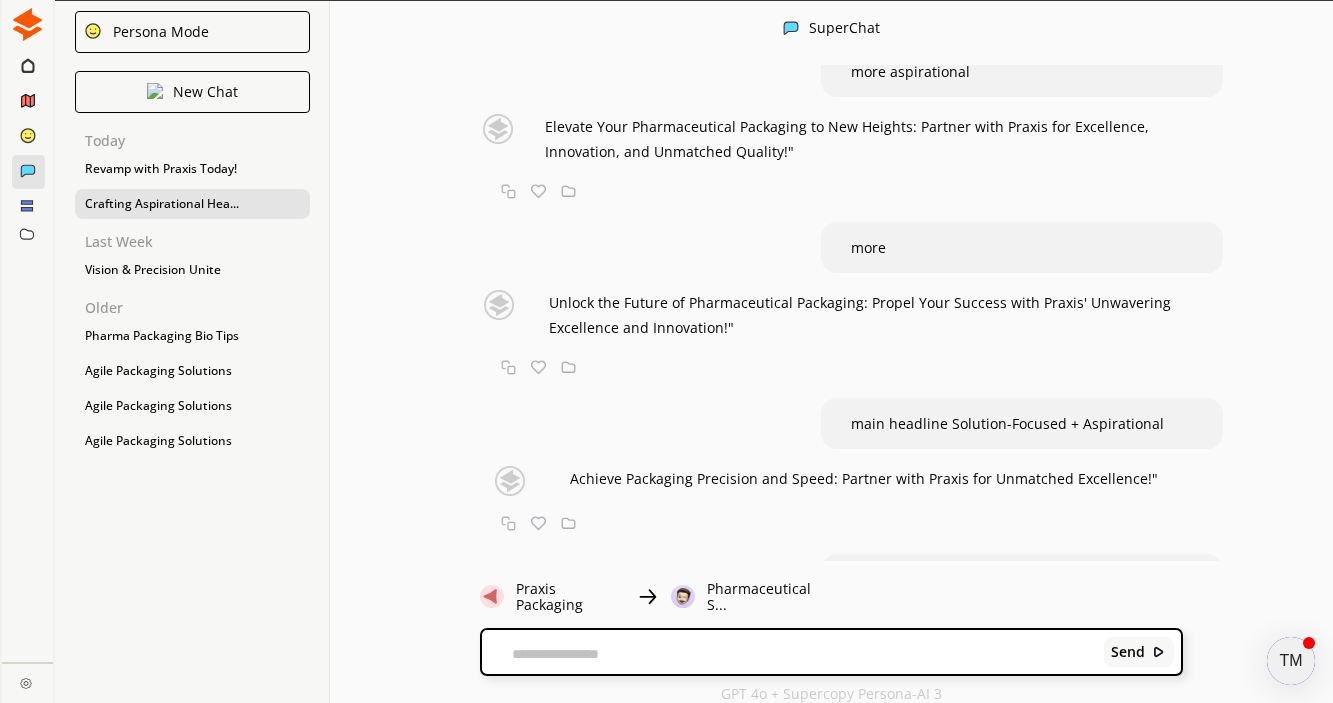 click at bounding box center (789, 654) 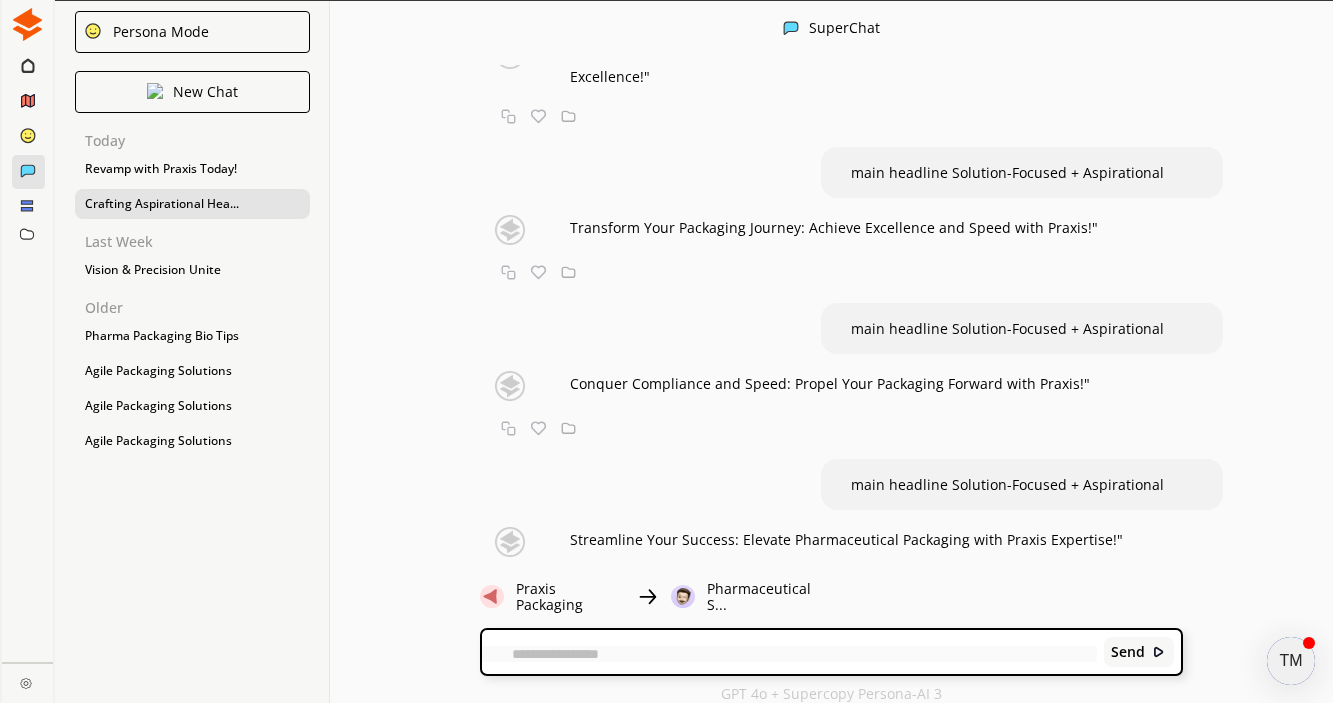 scroll, scrollTop: 1144, scrollLeft: 0, axis: vertical 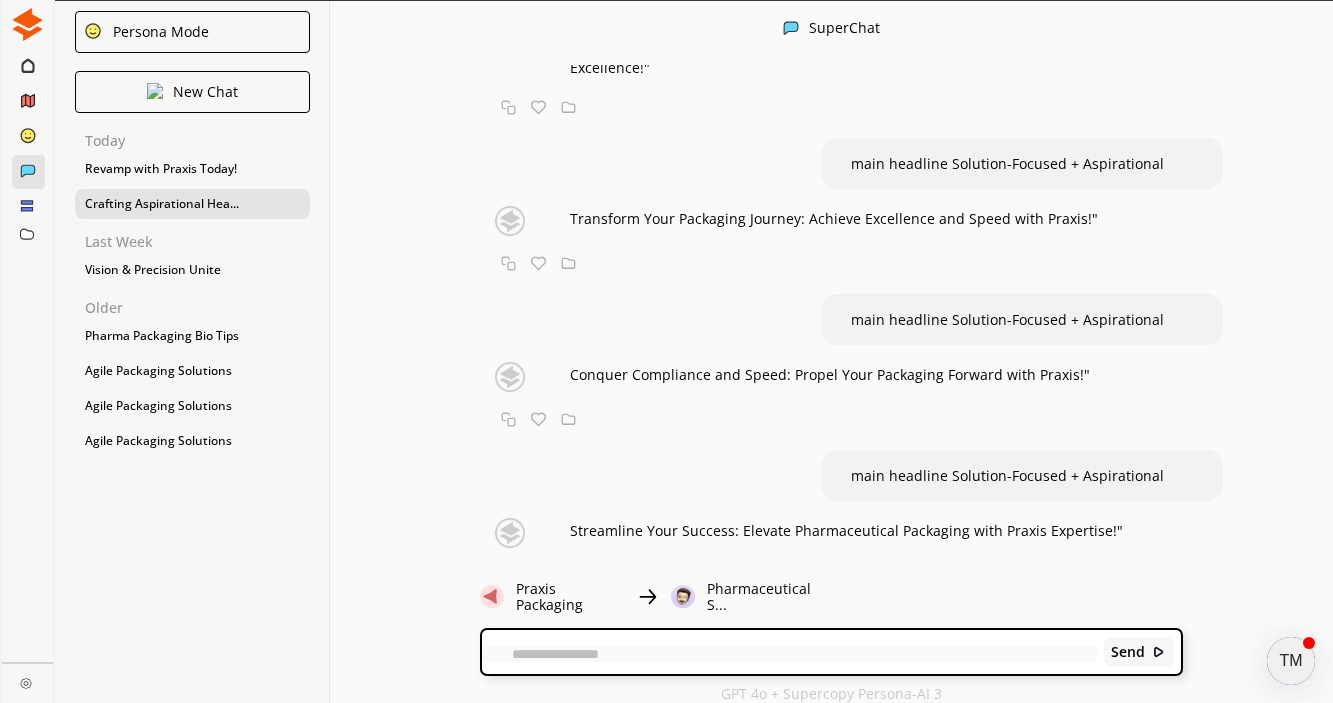 click on "Crafting Aspirational Hea..." at bounding box center [192, 204] 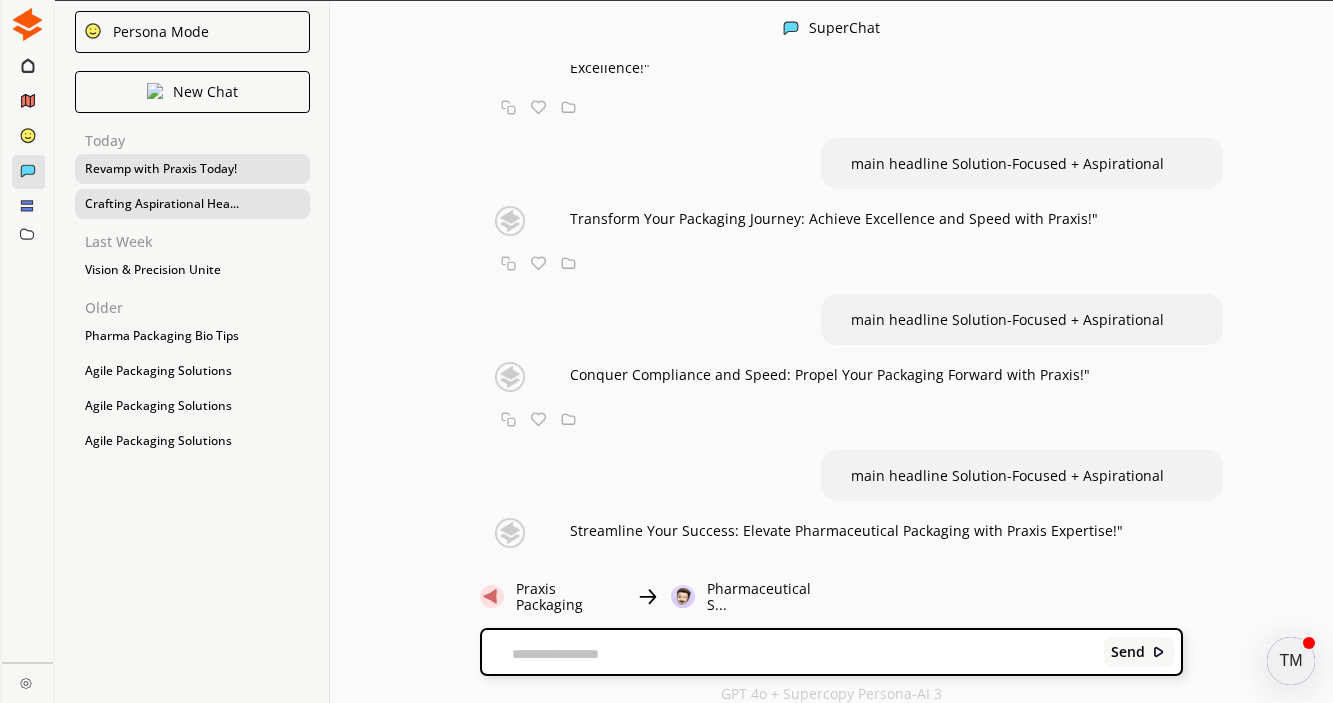 click on "Revamp with Praxis Today!" at bounding box center [192, 169] 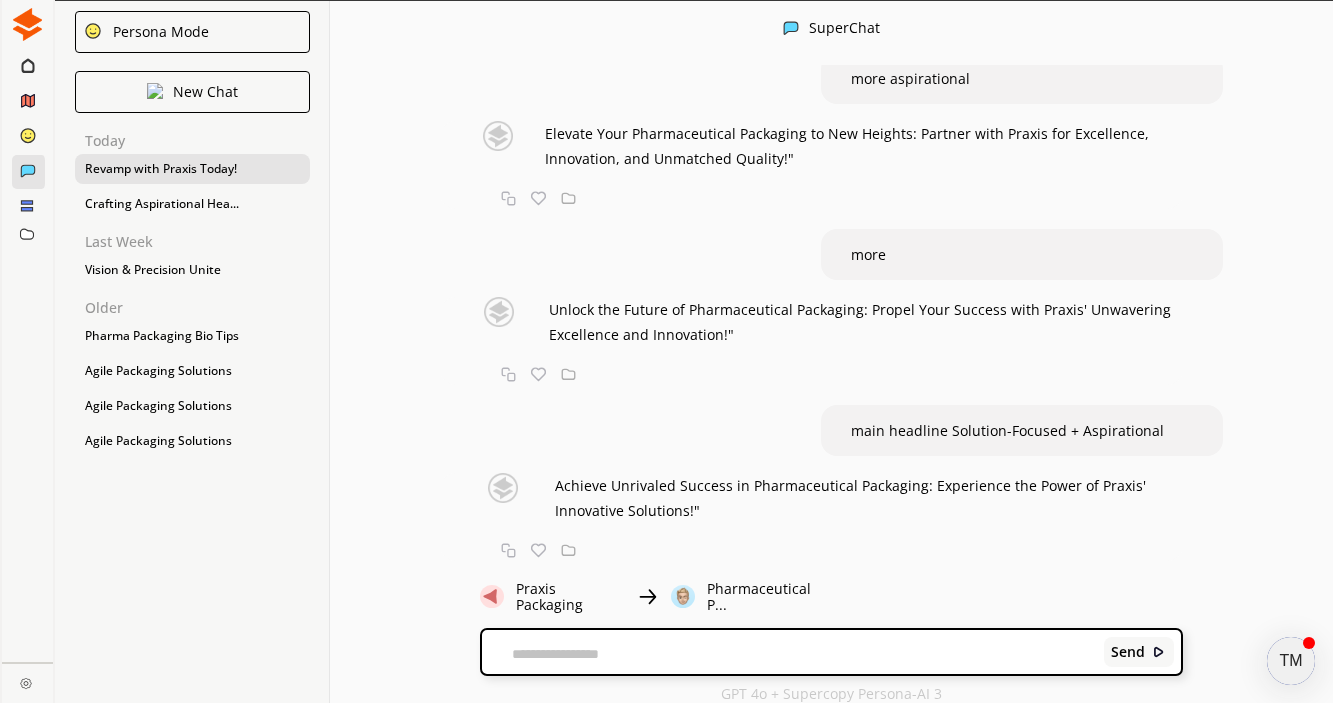 scroll, scrollTop: 231, scrollLeft: 0, axis: vertical 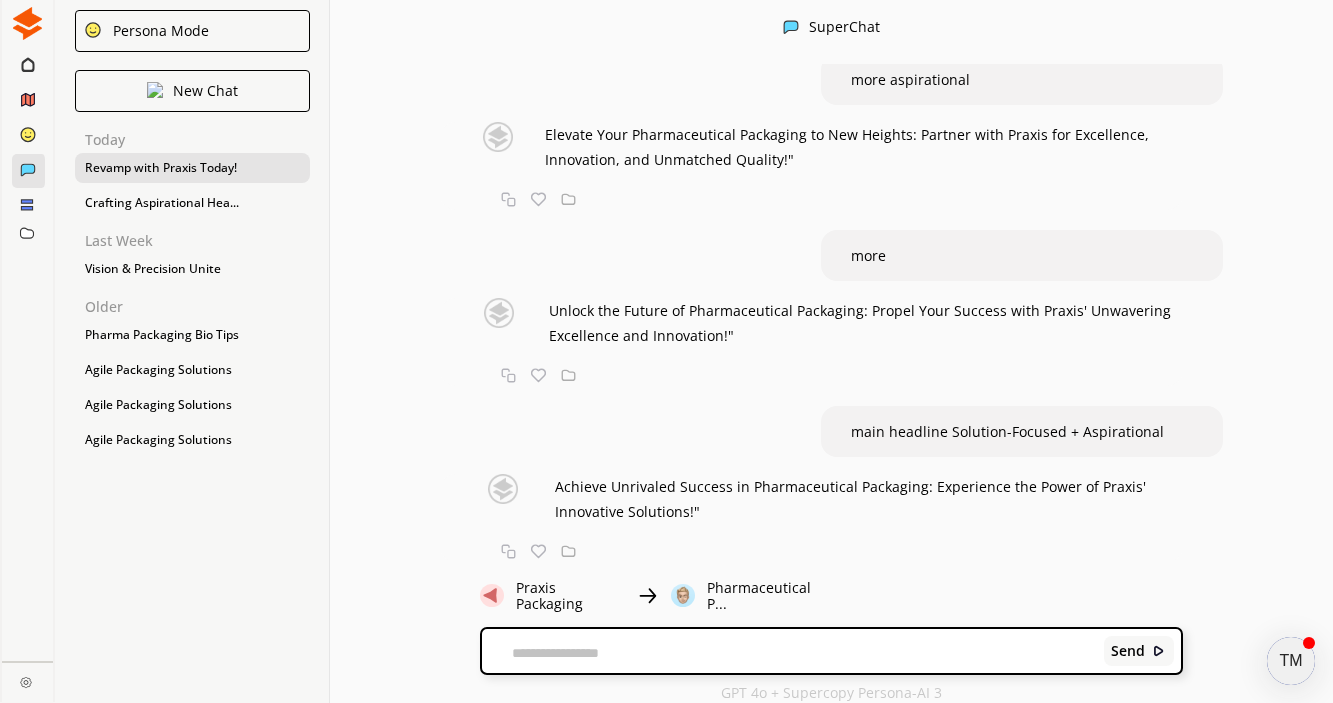 click at bounding box center (789, 653) 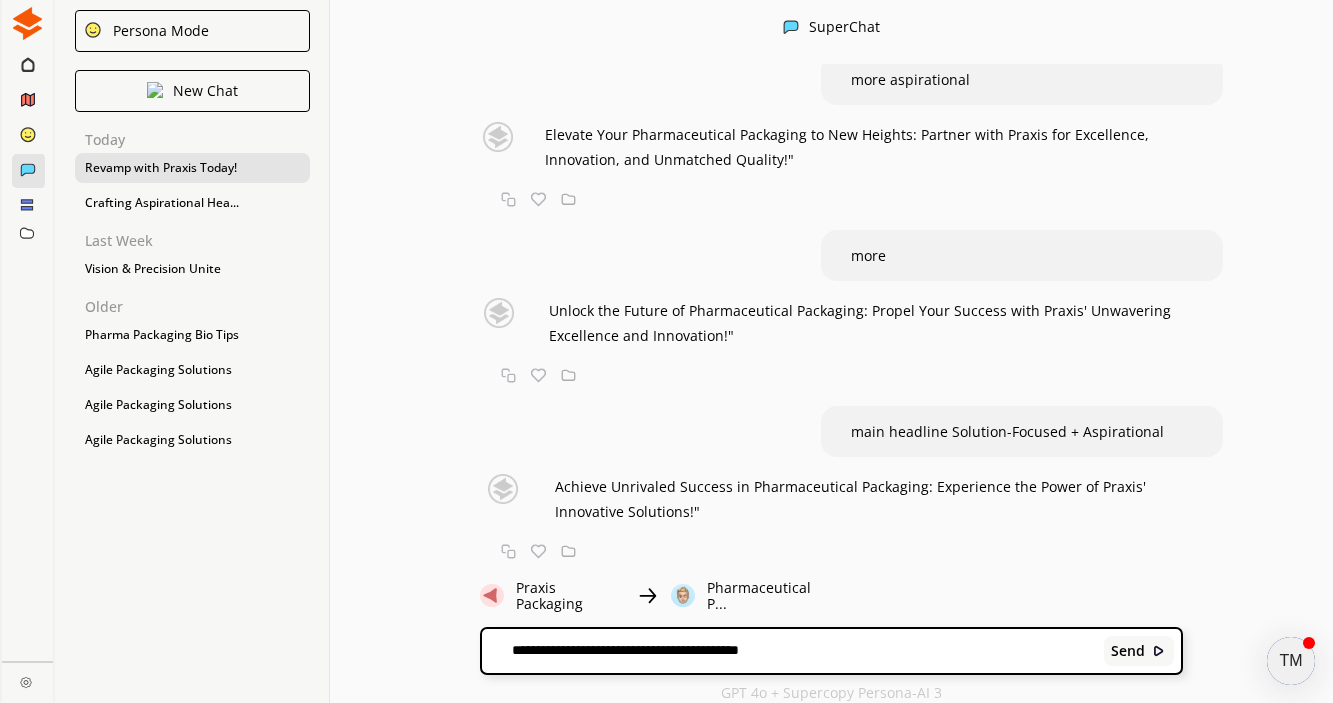 click on "**********" at bounding box center [789, 651] 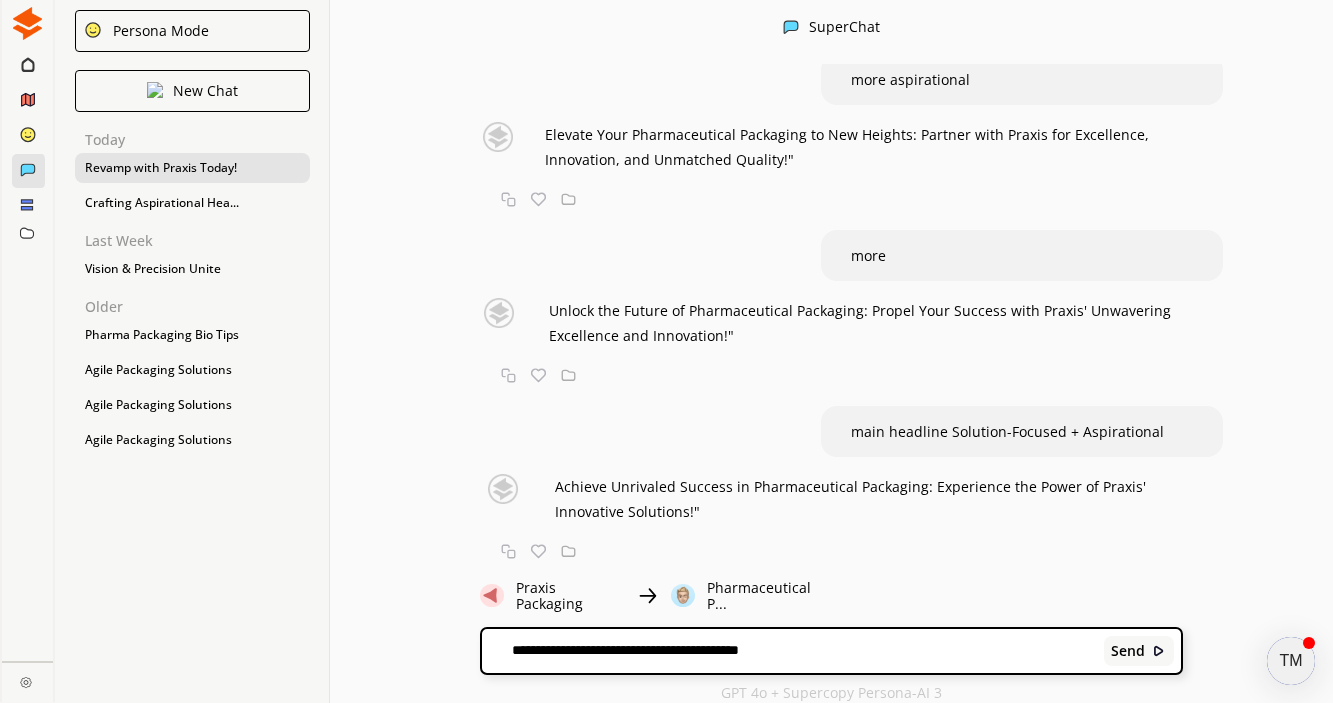 scroll, scrollTop: 0, scrollLeft: 0, axis: both 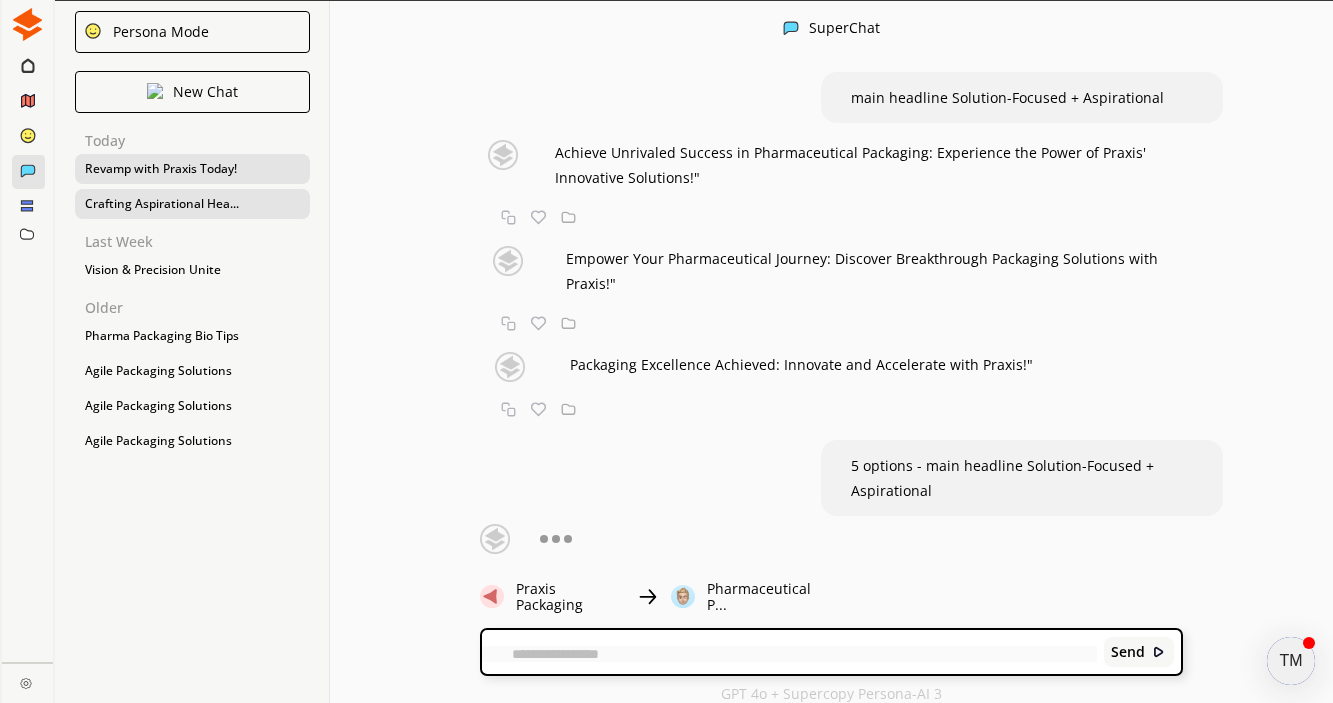 click on "Crafting Aspirational Hea..." at bounding box center [192, 204] 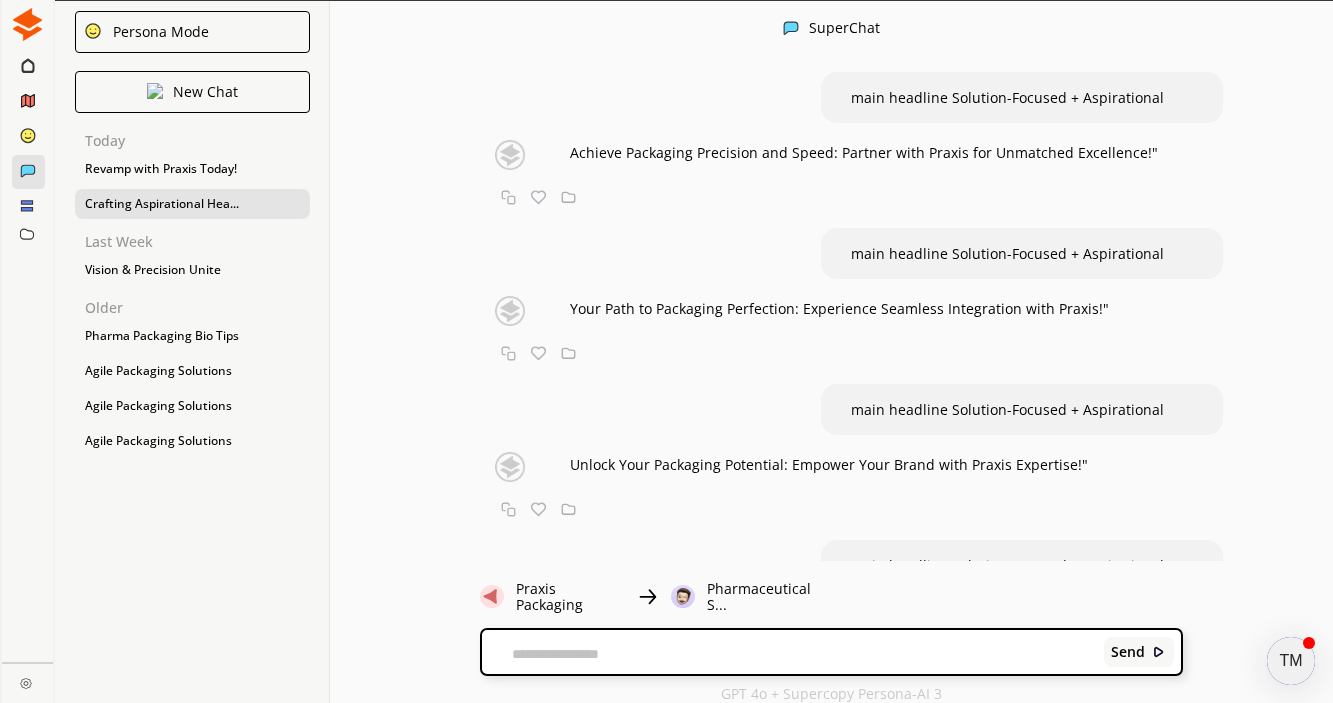 click at bounding box center [789, 654] 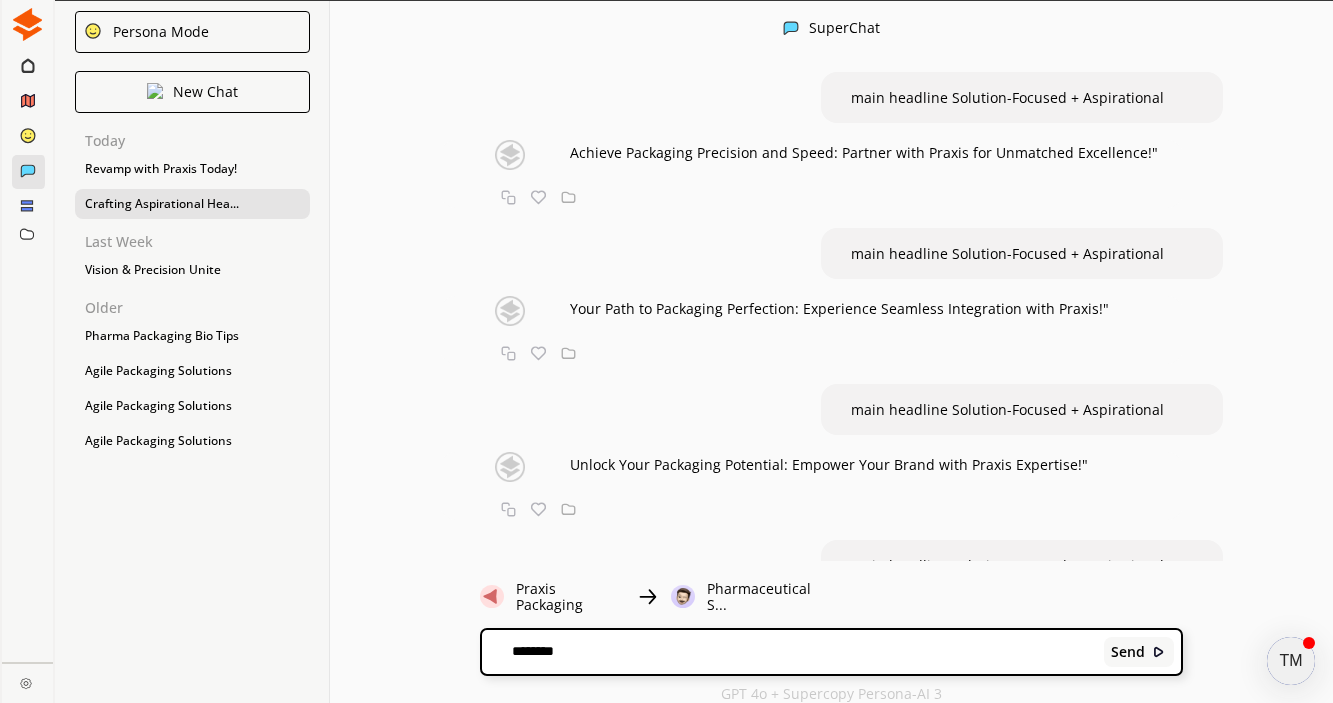 type on "*********" 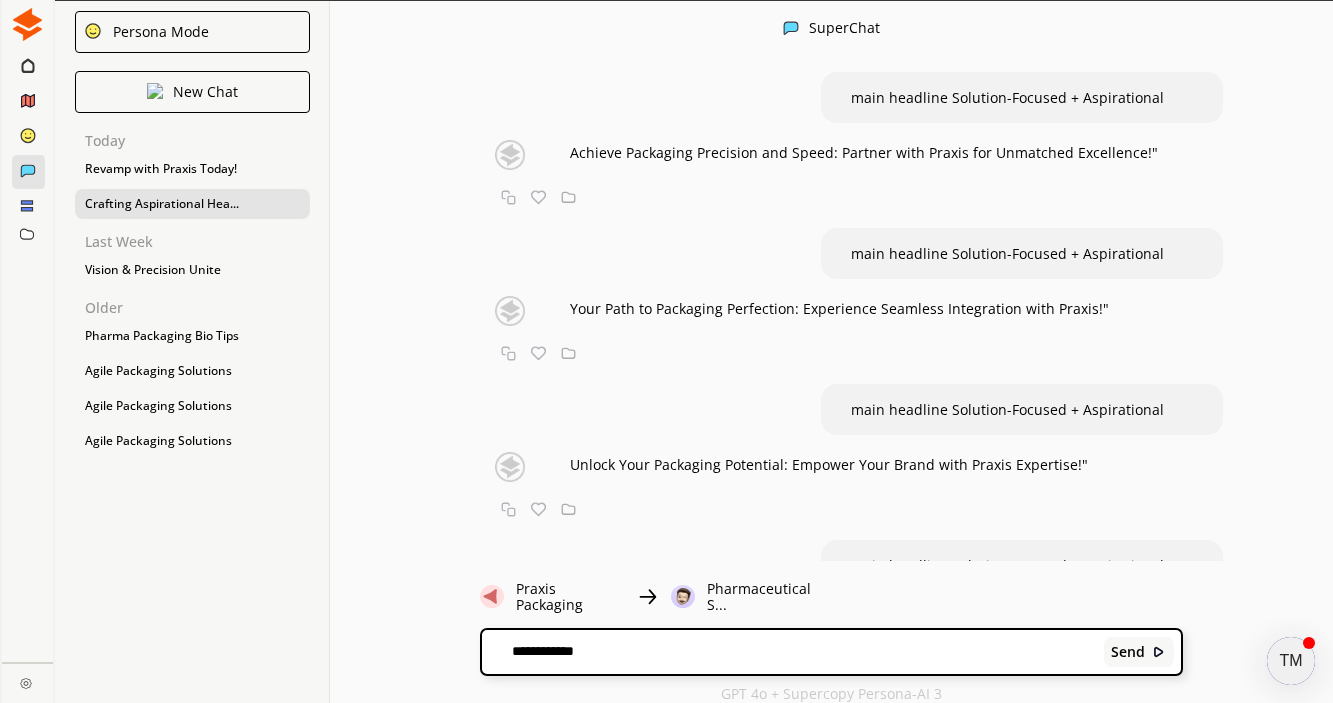 paste on "**********" 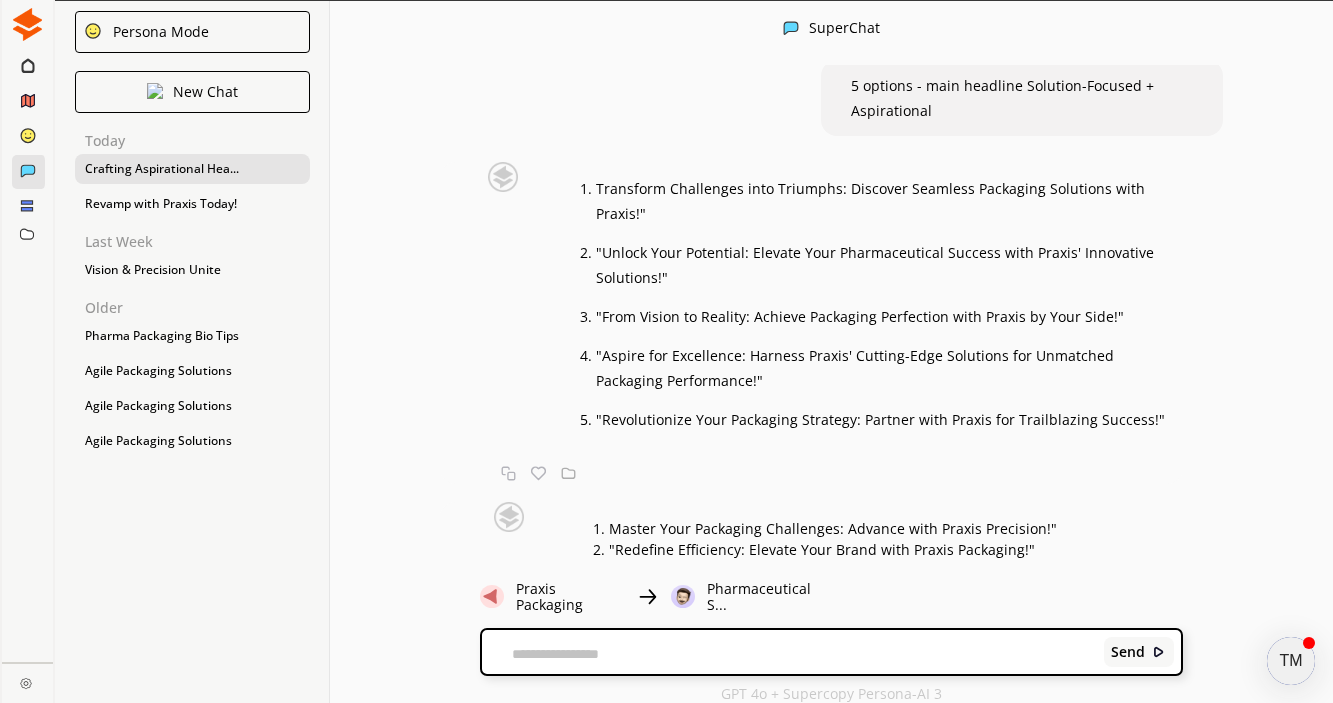 scroll, scrollTop: 1692, scrollLeft: 0, axis: vertical 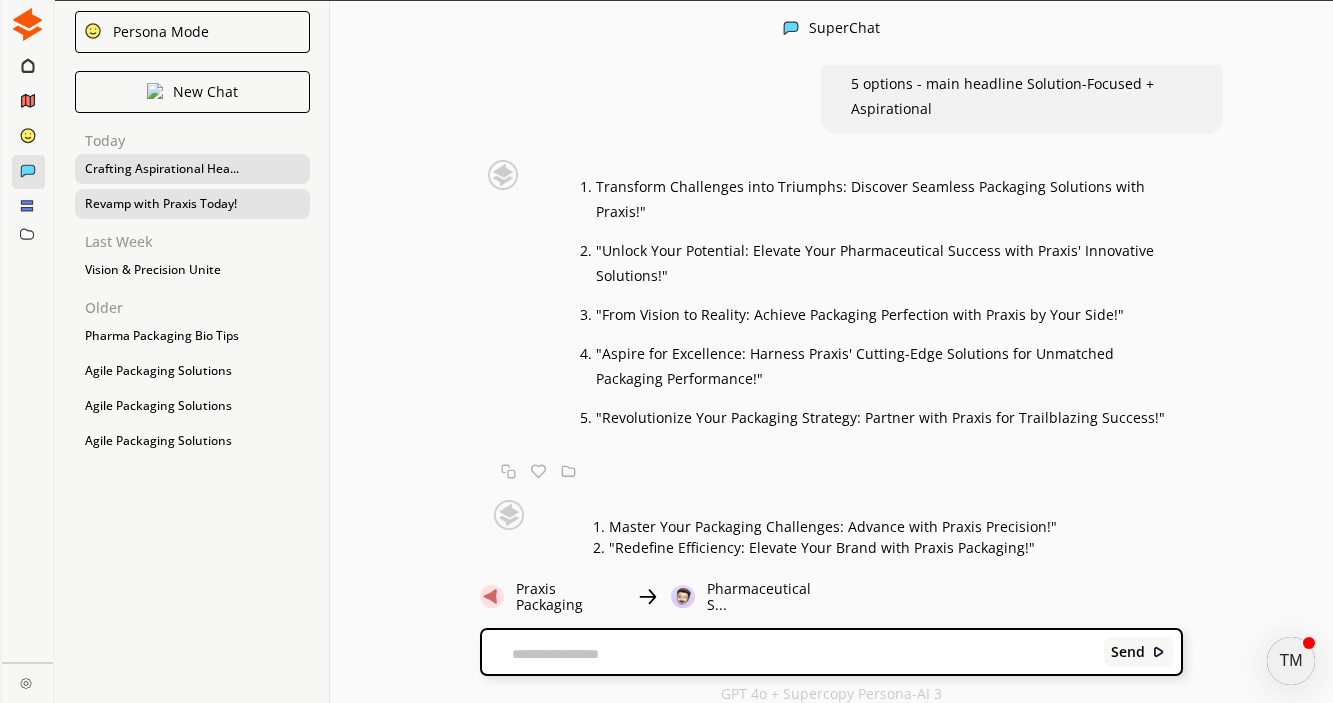 click on "Revamp with Praxis Today!" at bounding box center (192, 204) 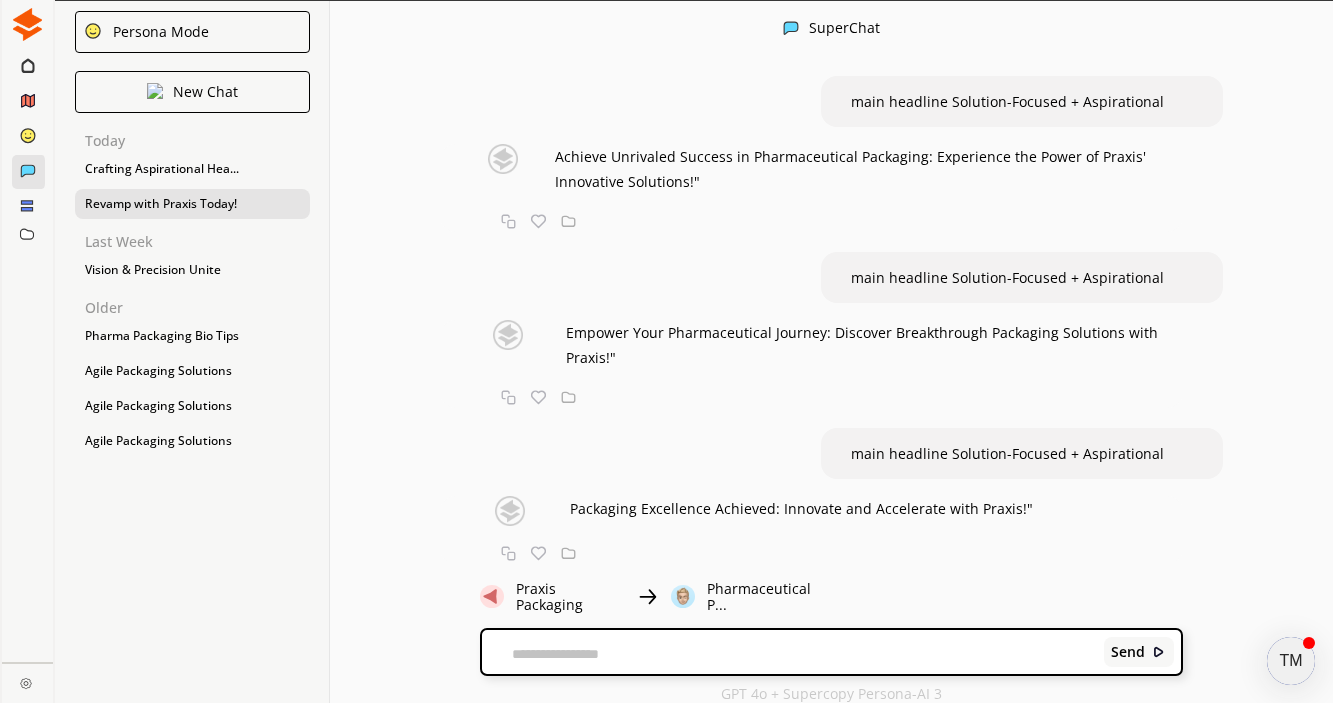 scroll, scrollTop: 1, scrollLeft: 0, axis: vertical 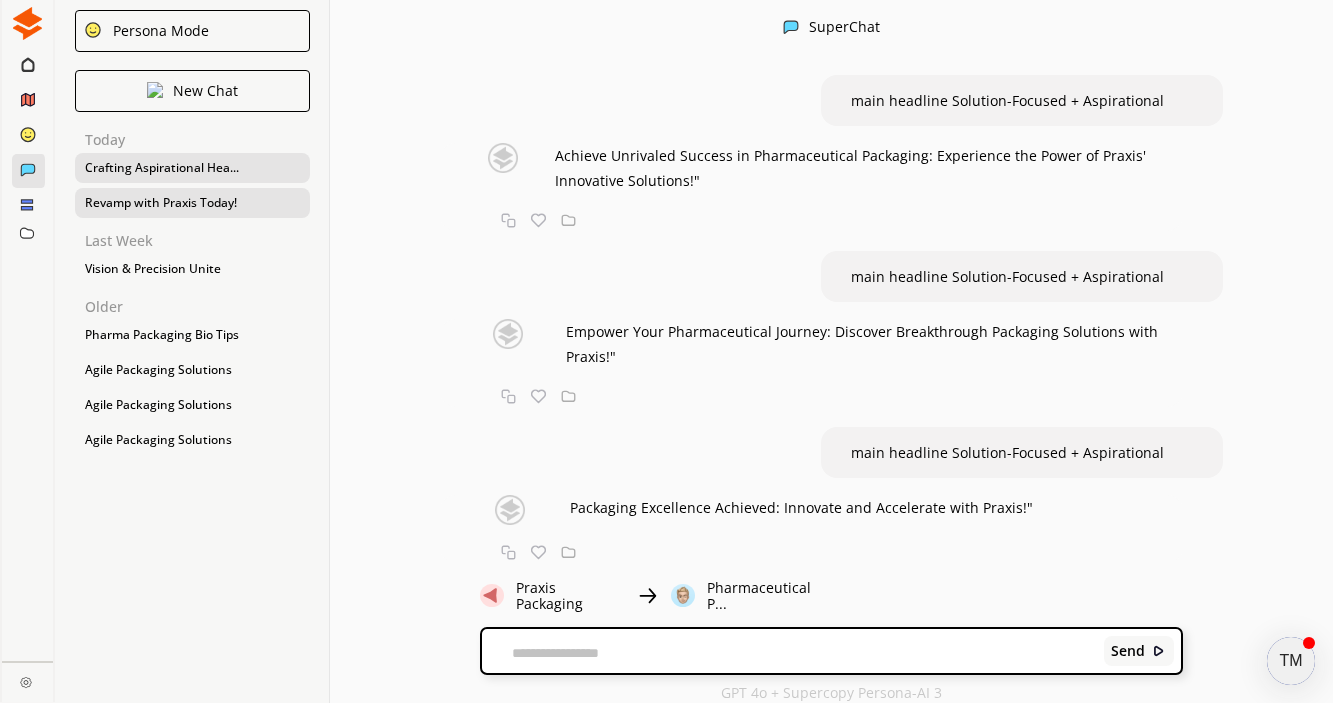 click on "Crafting Aspirational Hea..." at bounding box center [192, 168] 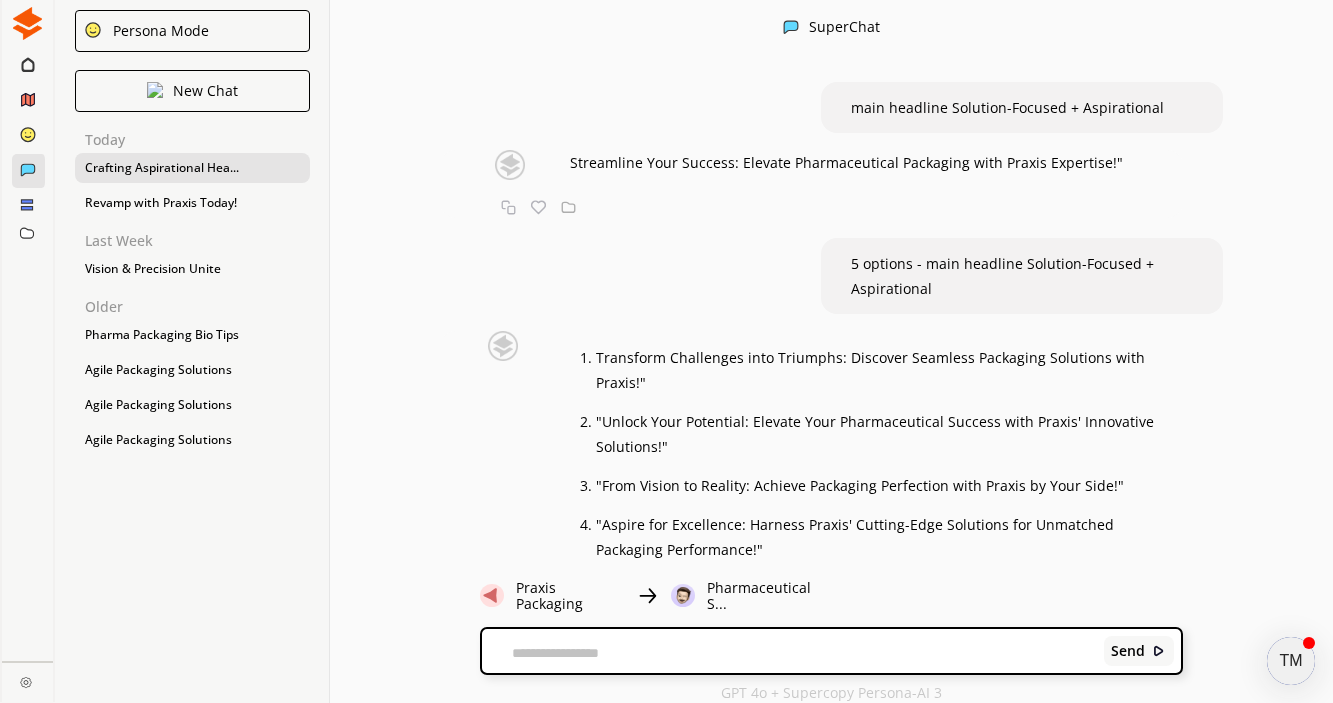 scroll, scrollTop: 1859, scrollLeft: 0, axis: vertical 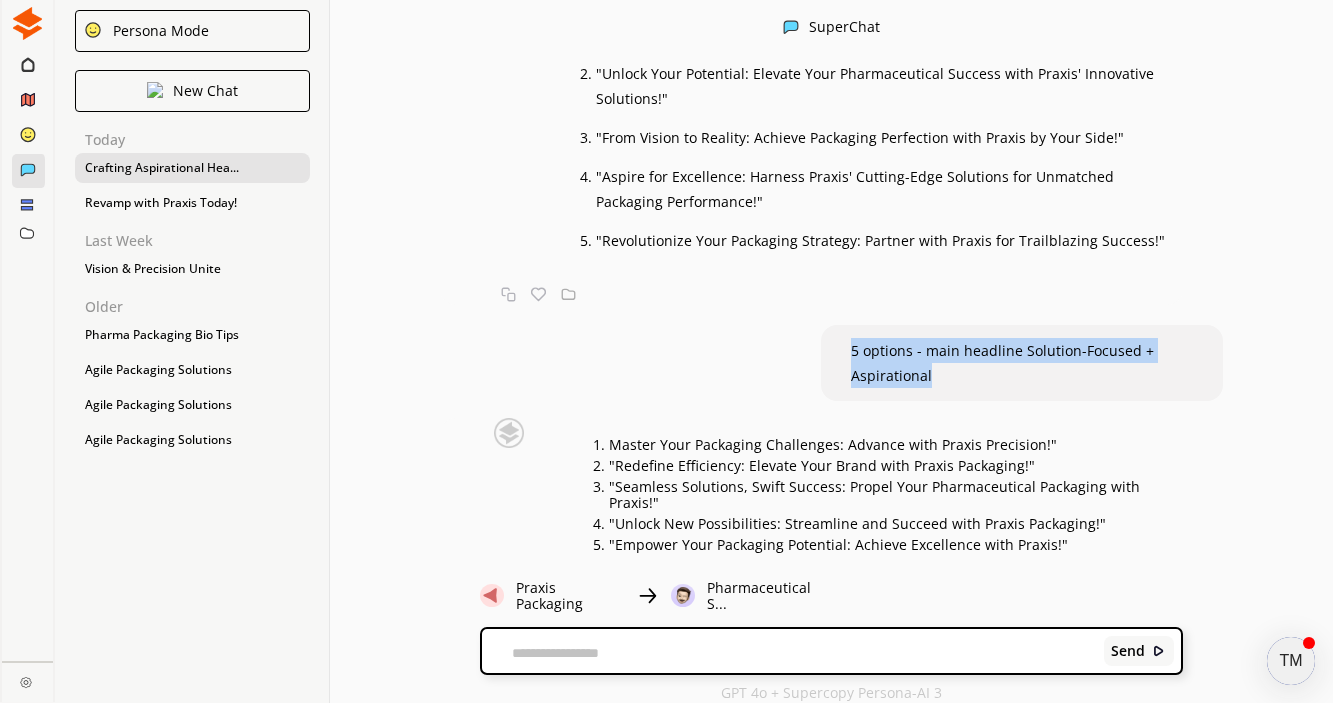 drag, startPoint x: 950, startPoint y: 344, endPoint x: 836, endPoint y: 321, distance: 116.297035 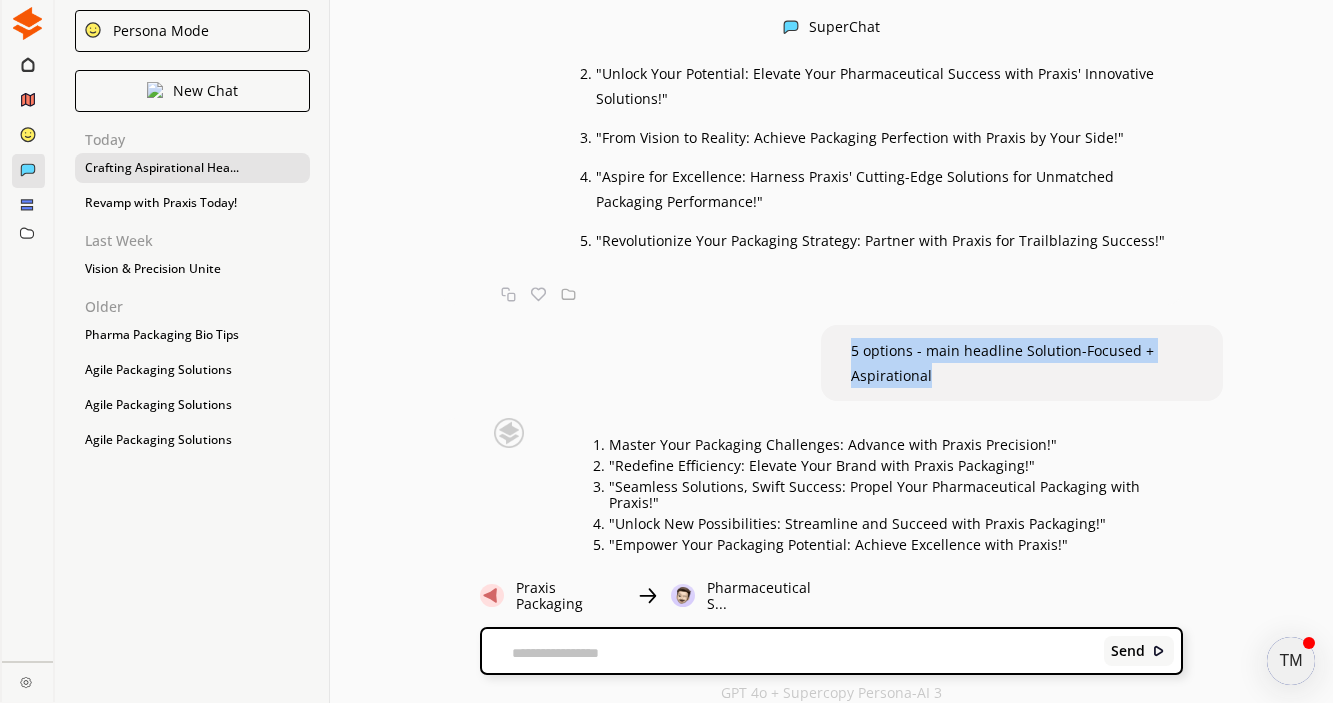 click on "5 options - main headline Solution-Focused + Aspirational" at bounding box center (1021, 363) 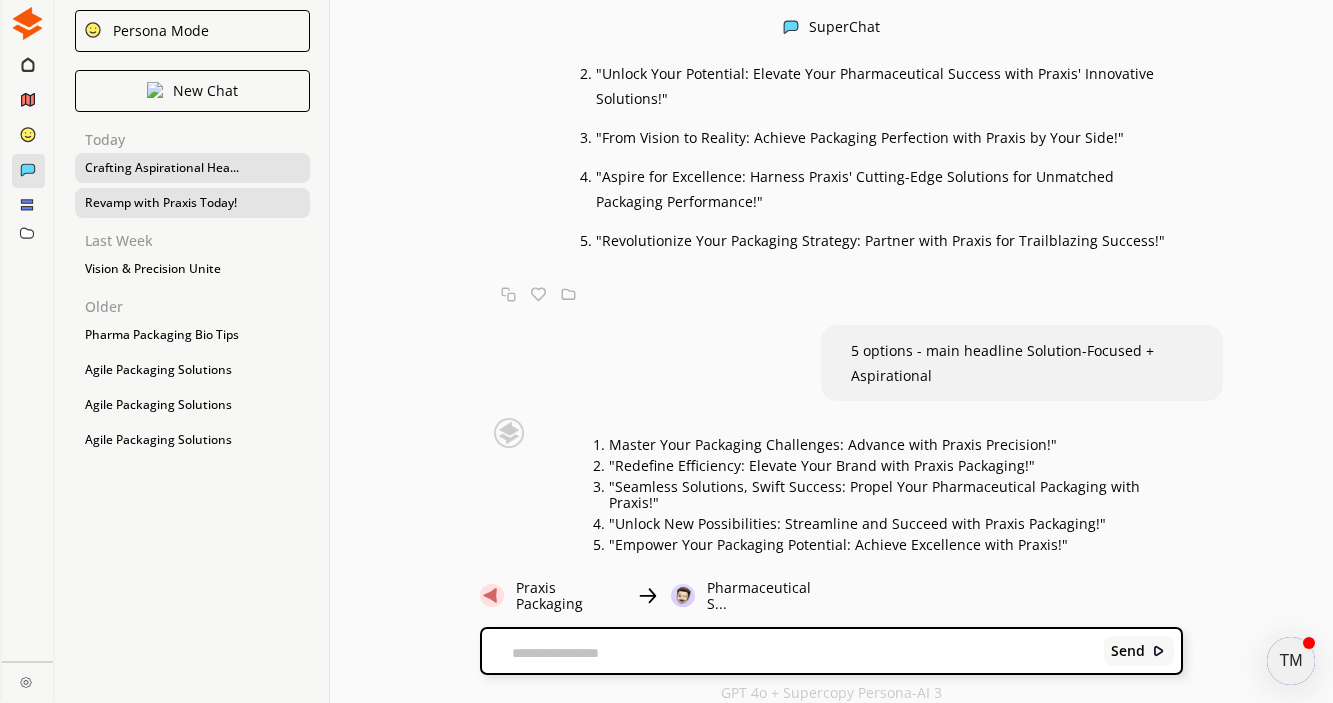 click on "Revamp with Praxis Today!" at bounding box center [192, 203] 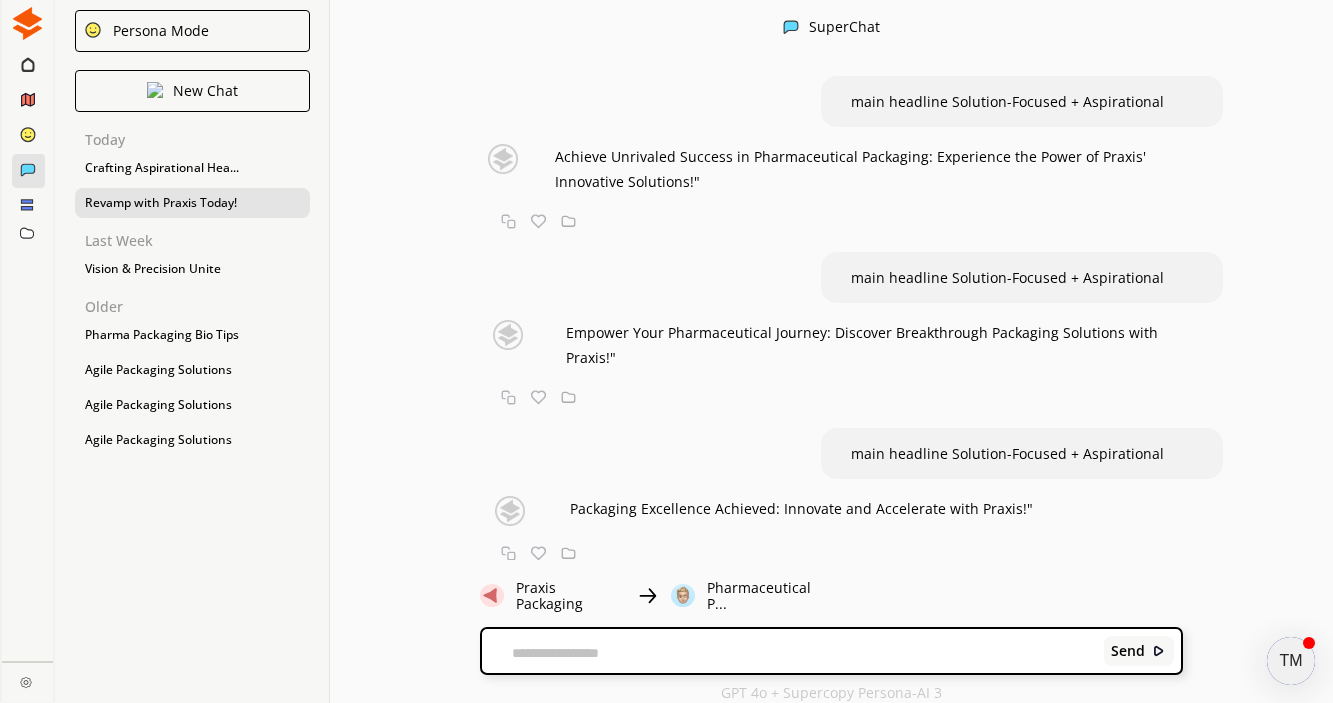 scroll, scrollTop: 562, scrollLeft: 0, axis: vertical 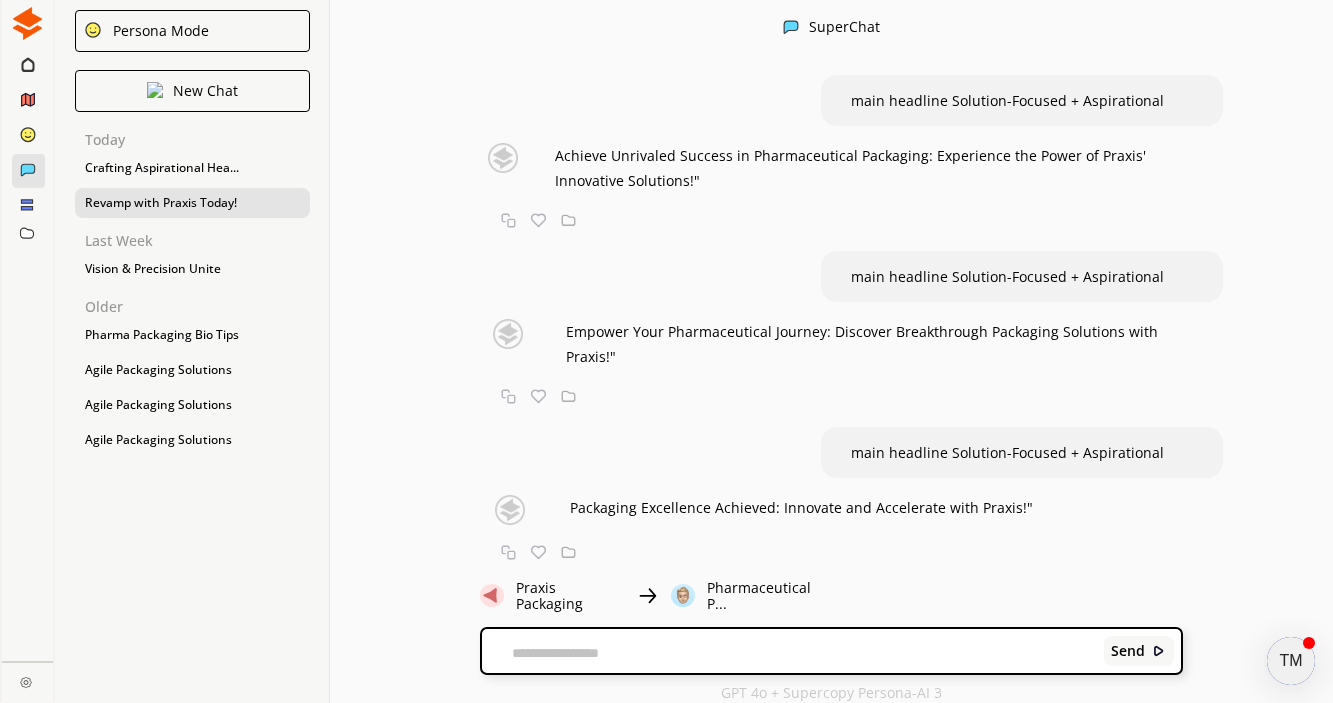 click at bounding box center [789, 653] 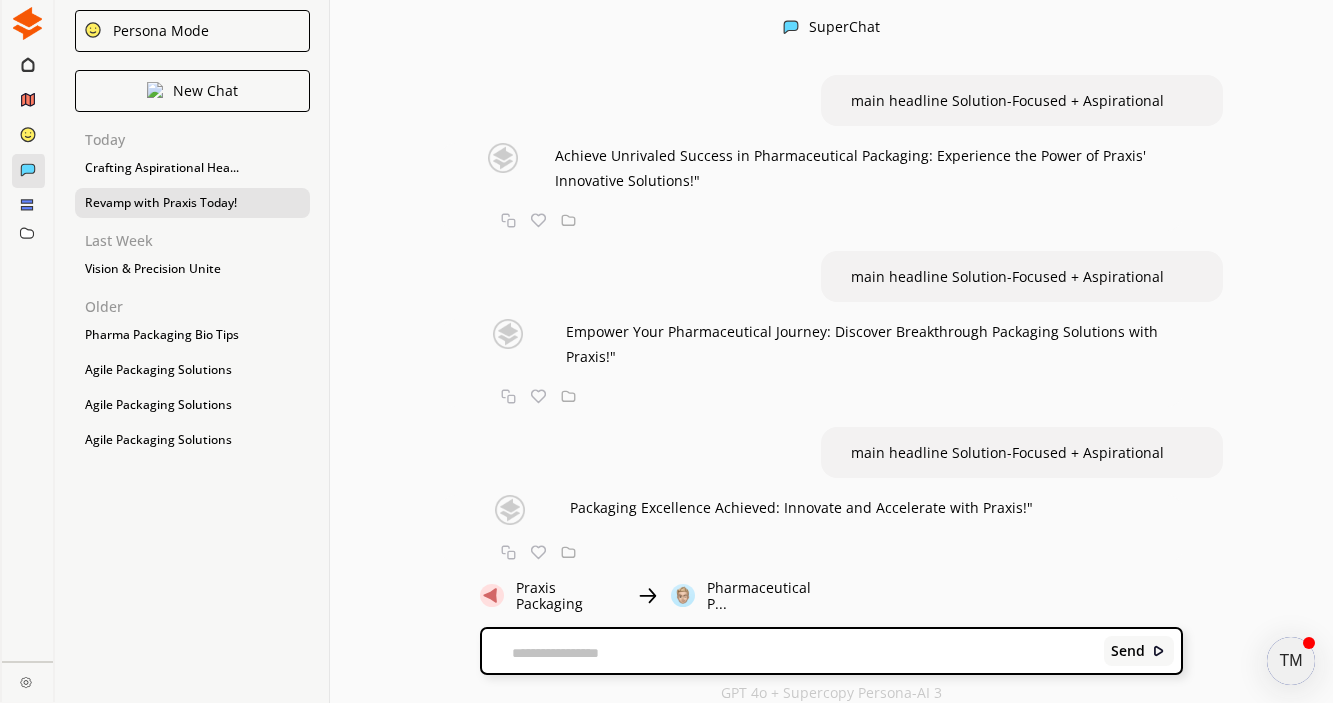 scroll, scrollTop: 0, scrollLeft: 0, axis: both 